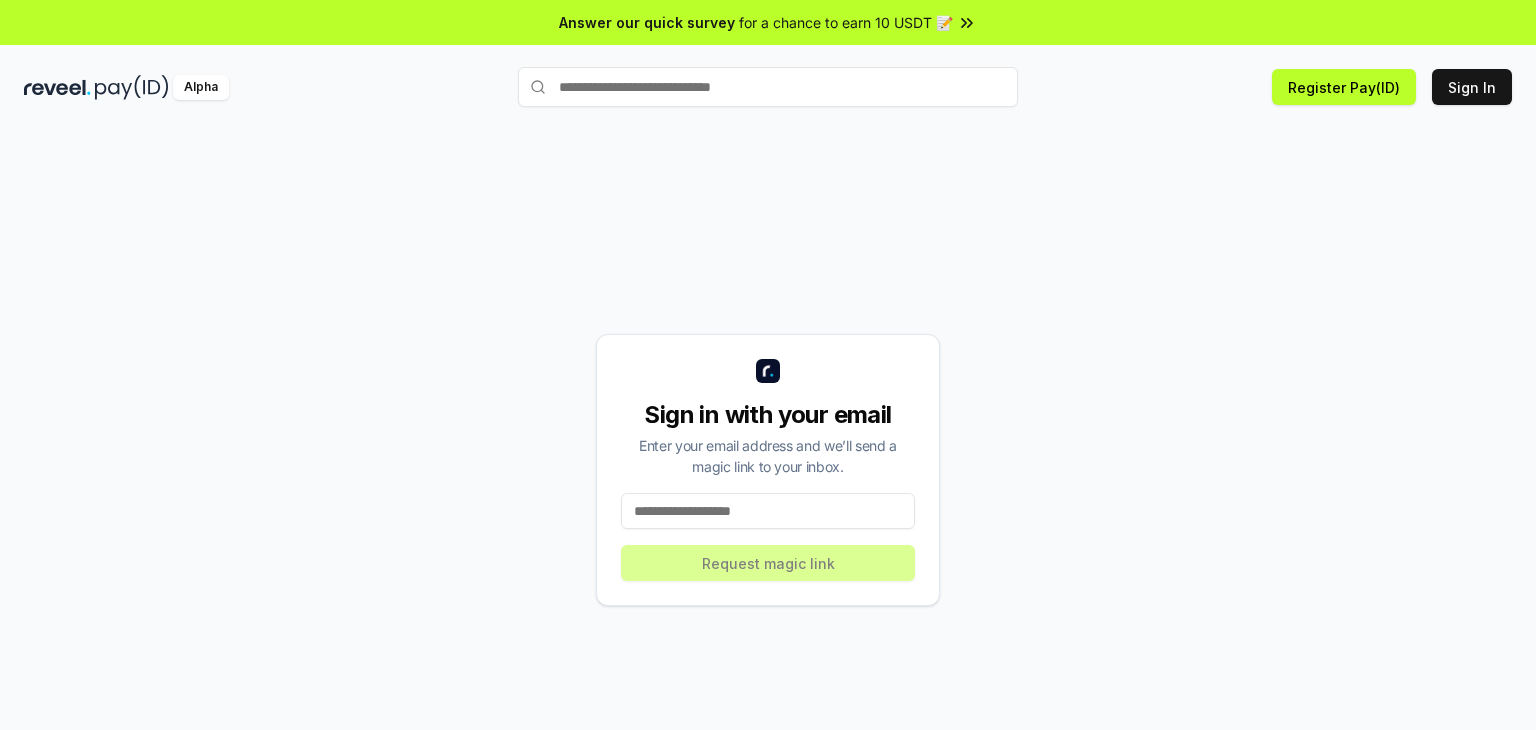 scroll, scrollTop: 0, scrollLeft: 0, axis: both 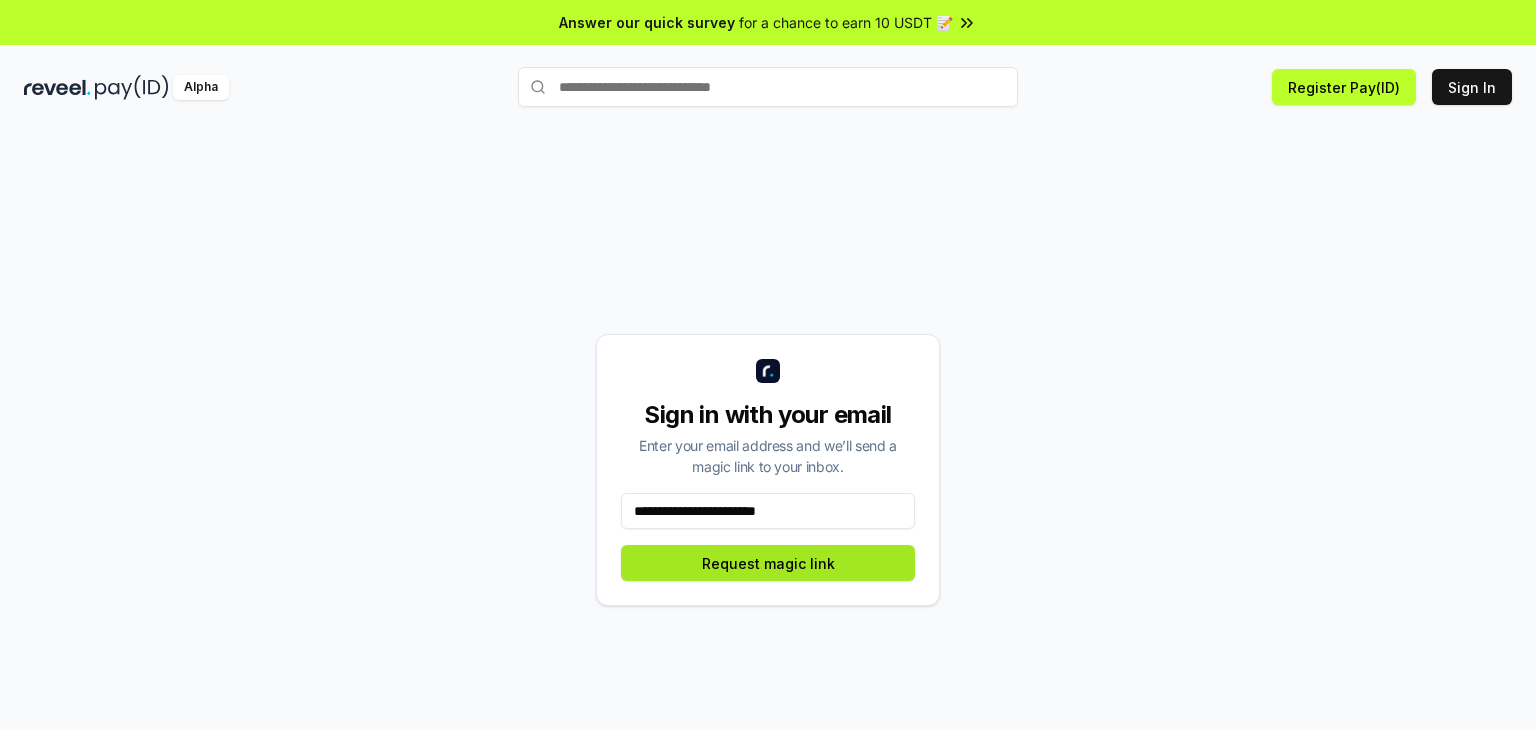type on "**********" 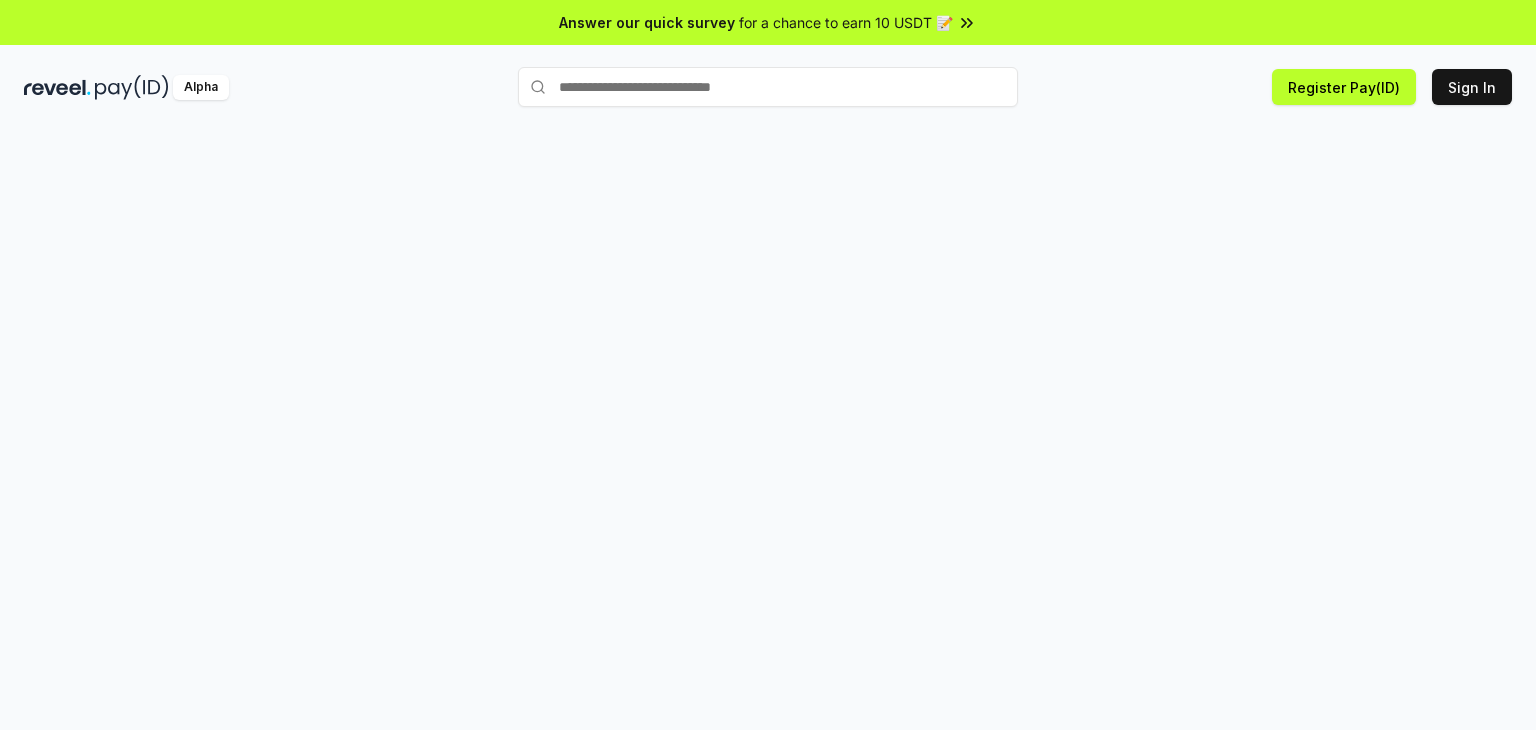 scroll, scrollTop: 0, scrollLeft: 0, axis: both 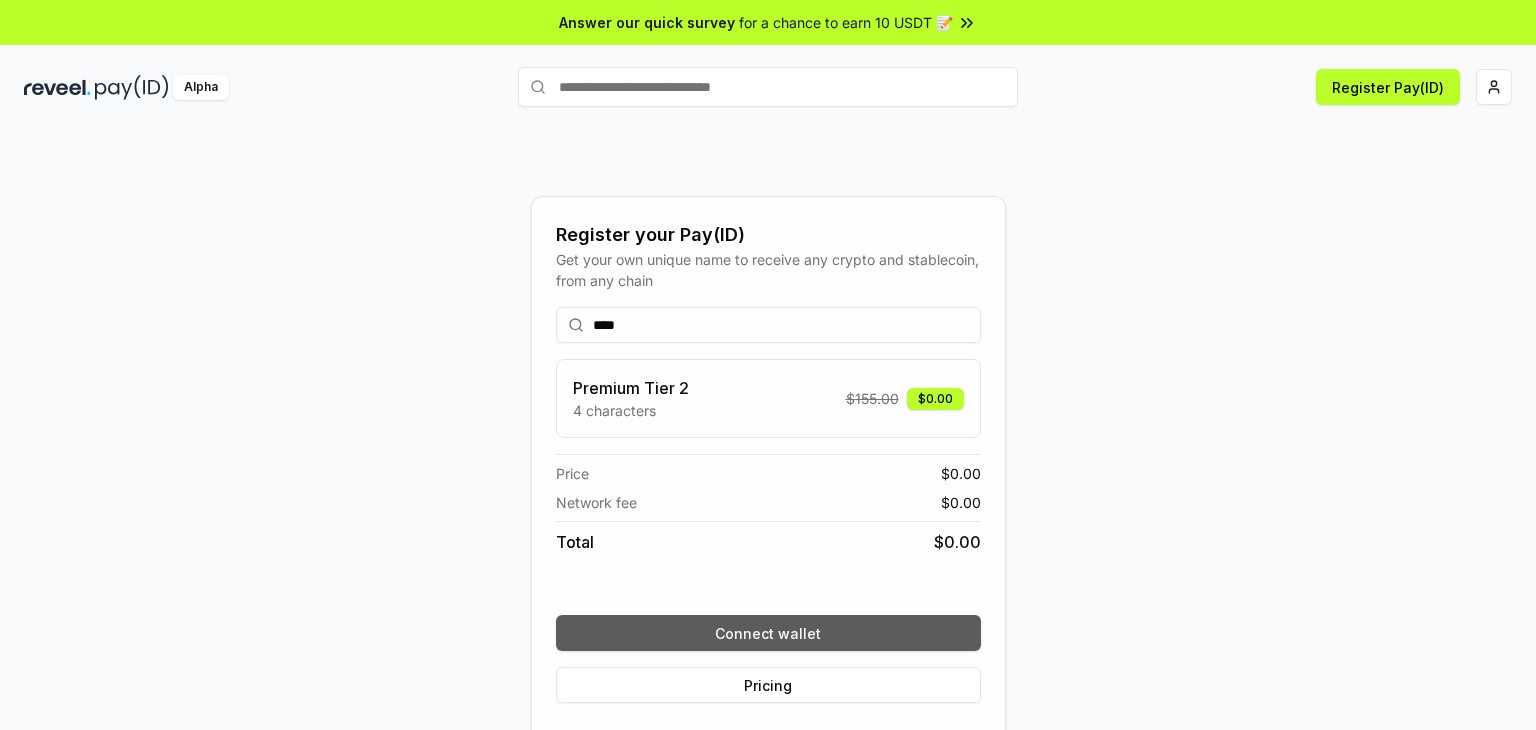 click on "Connect wallet" at bounding box center [768, 633] 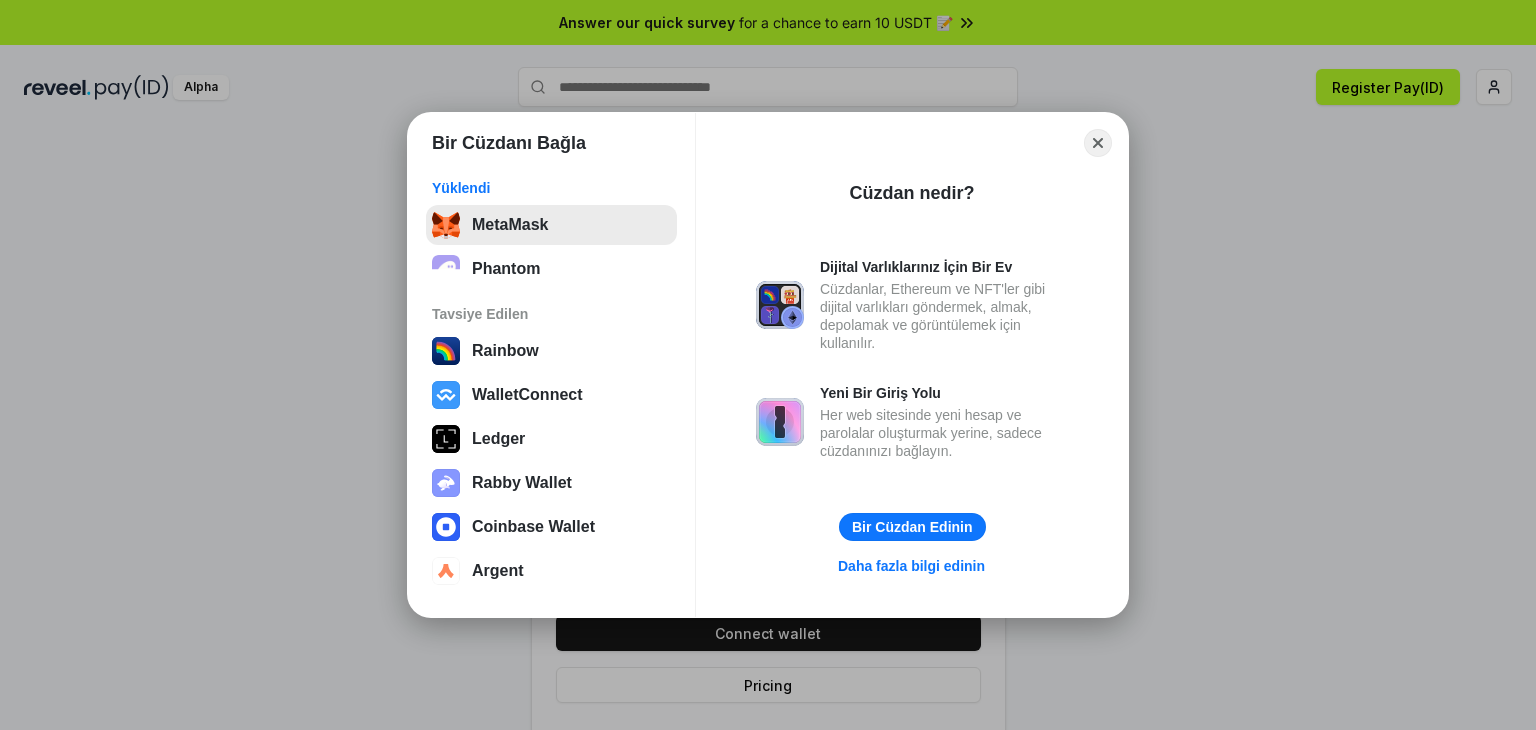 click on "MetaMask" at bounding box center (551, 225) 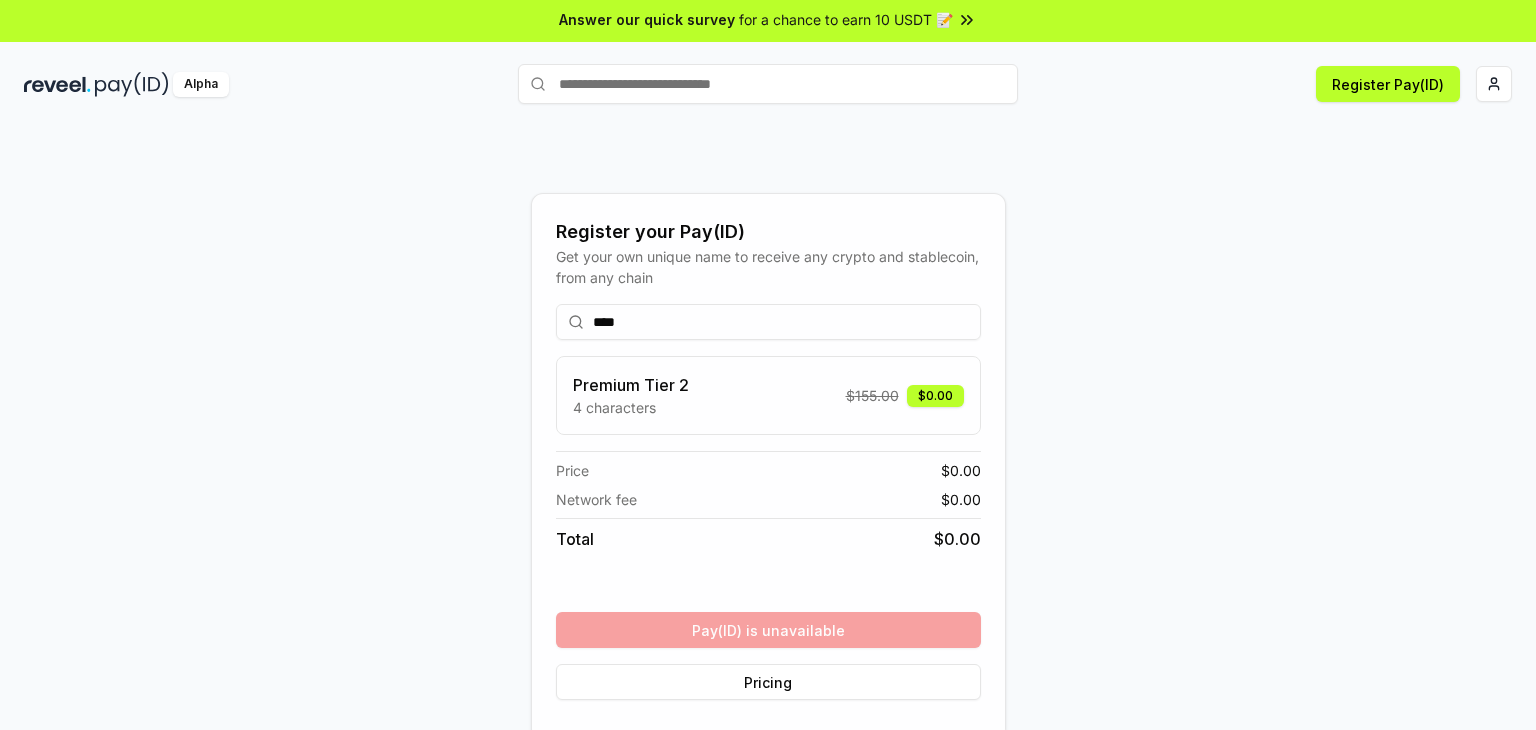 scroll, scrollTop: 0, scrollLeft: 0, axis: both 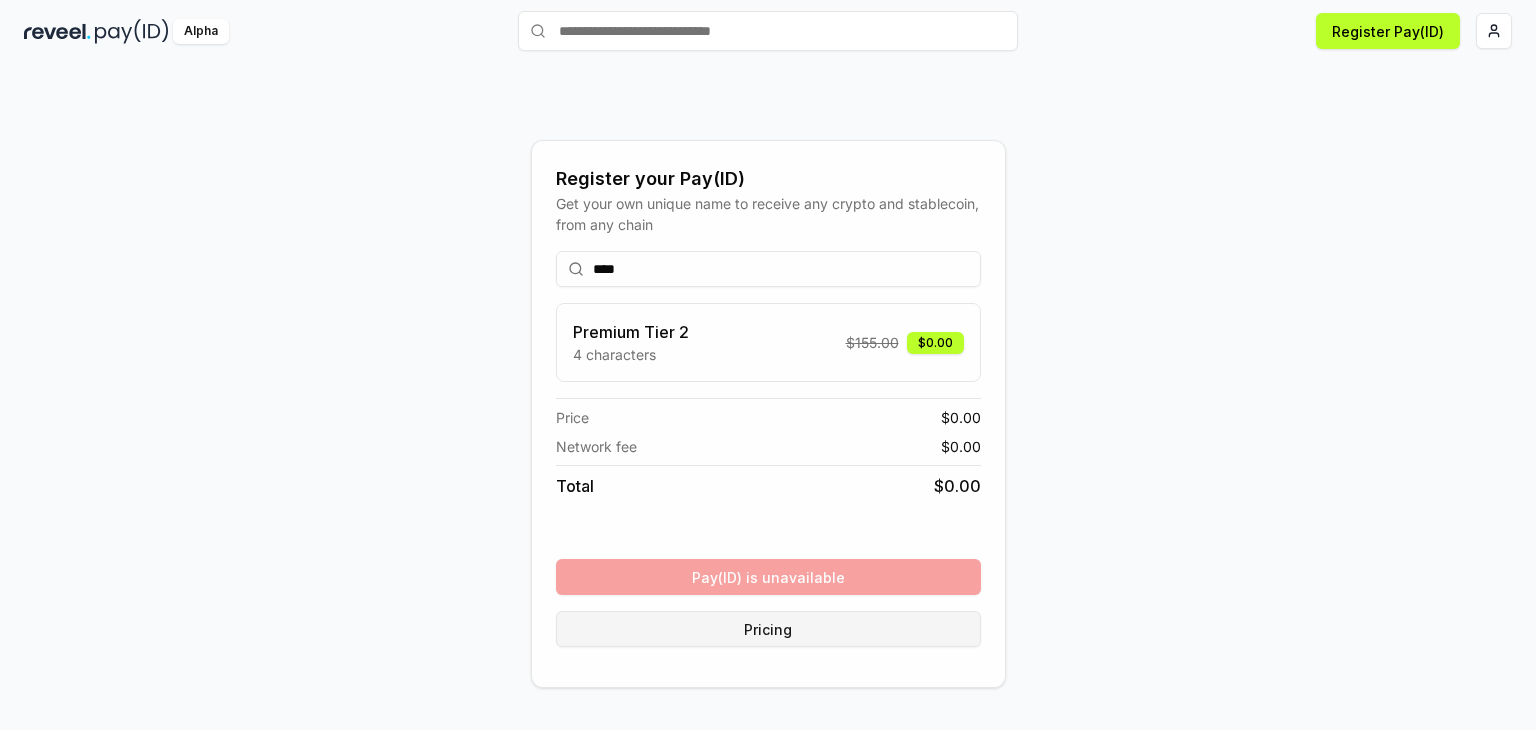 click on "Pricing" at bounding box center (768, 629) 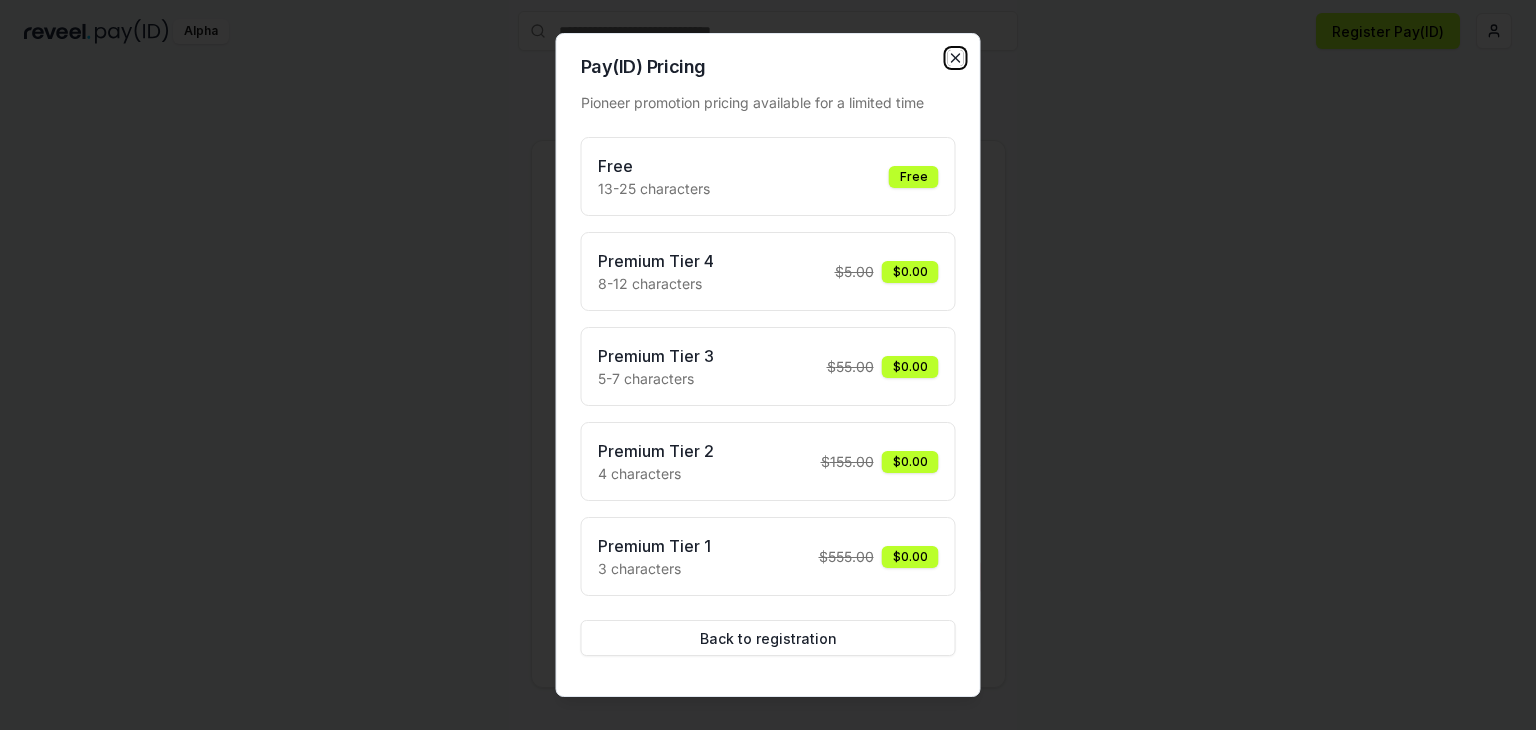 click 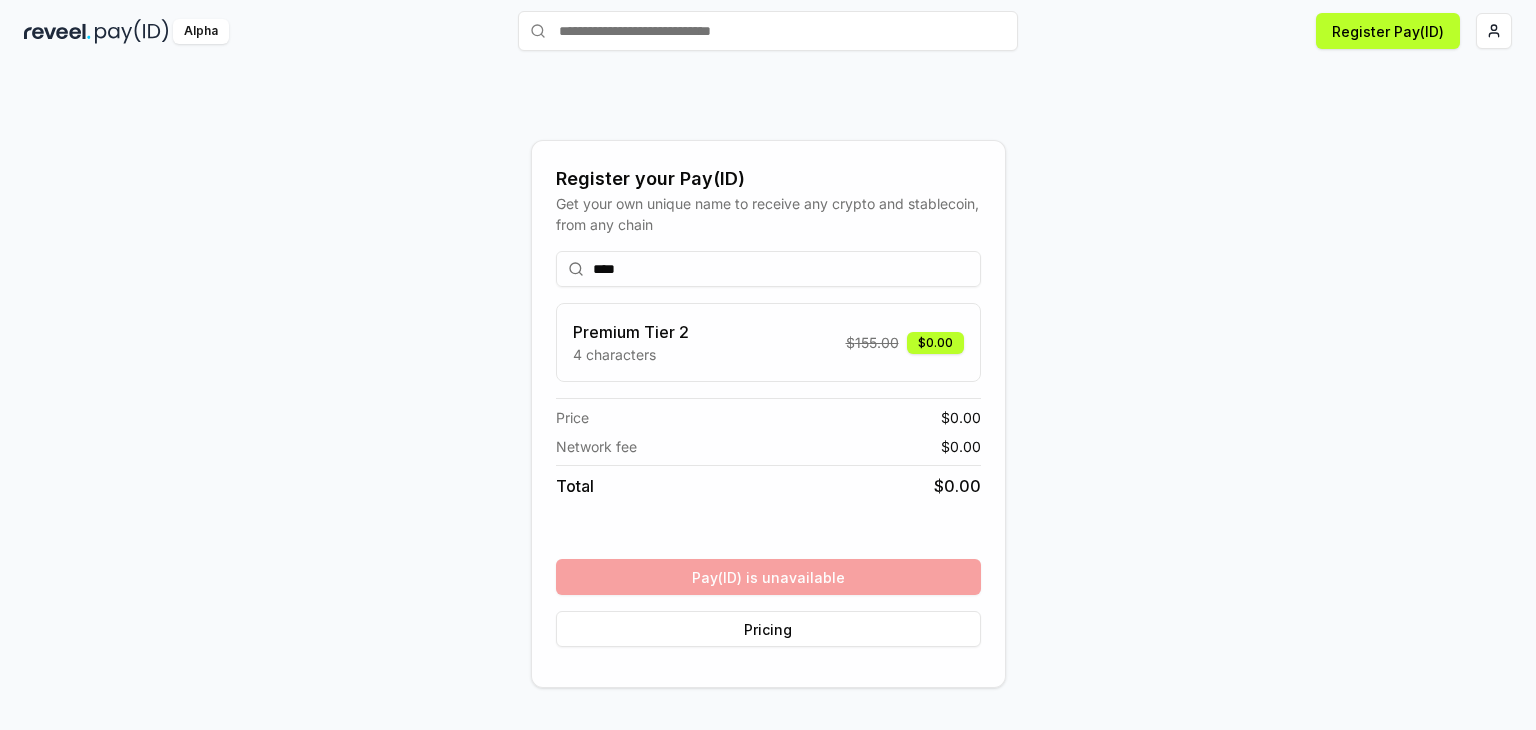 click on "****" at bounding box center [768, 269] 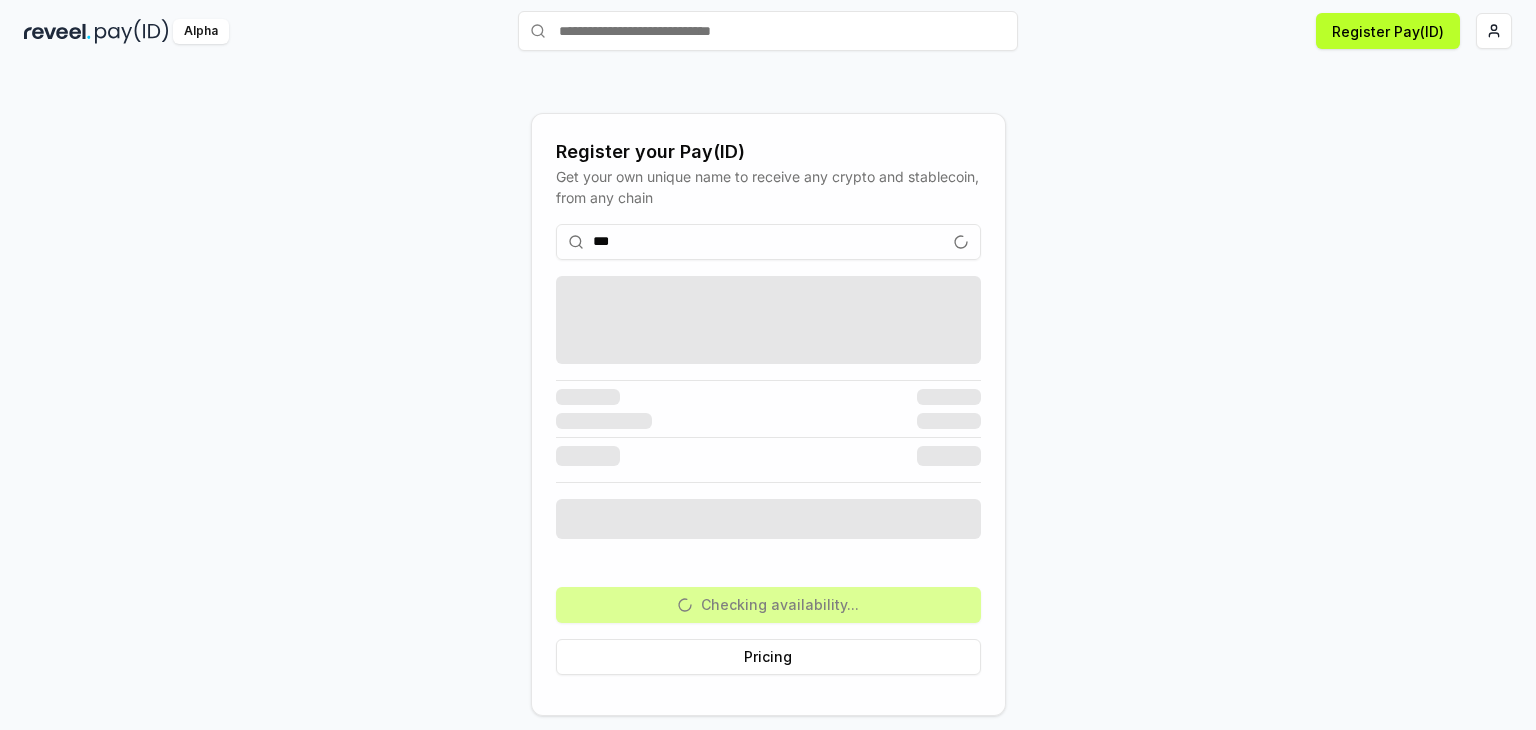 type on "****" 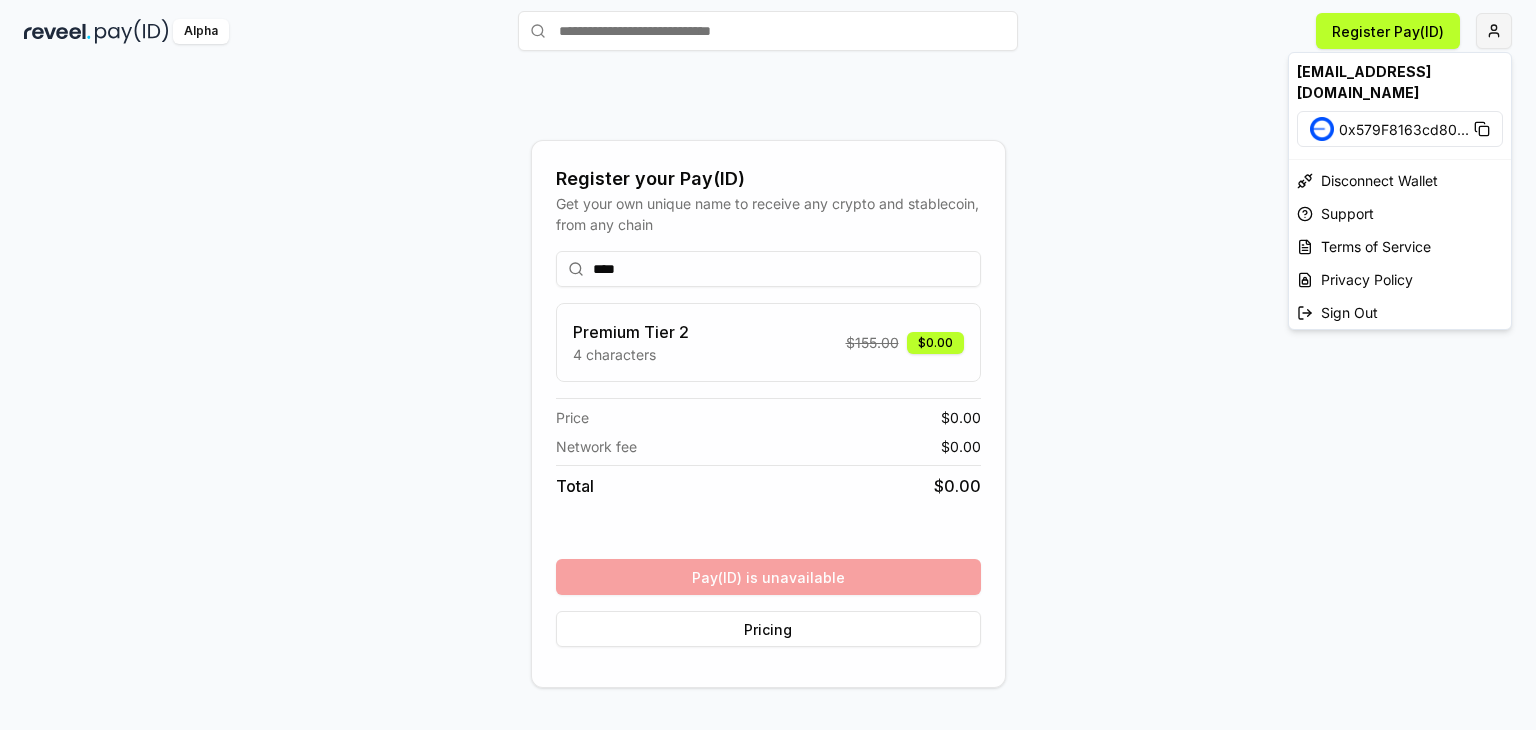 click on "Answer our quick survey for a chance to earn 10 USDT 📝 Alpha Register Pay(ID) Register your Pay(ID) Get your own unique name to receive any crypto and stablecoin, from any chain **** Premium Tier 2 4 characters $ 155.00 $0.00 Price $ 0.00 Network fee $ 0.00 Total $ 0.00 Pay(ID) is unavailable Pricing Orijinal metin Bu çeviriyi değerlendirin Geri bildiriminiz, Google Çeviri'yi iyileştirmek için kullanılacaktır aysegul1175432@gmail.com   0x579F8163cd80 ...     Disconnect Wallet   Support   Terms of Service   Privacy Policy   Sign Out" at bounding box center [768, 365] 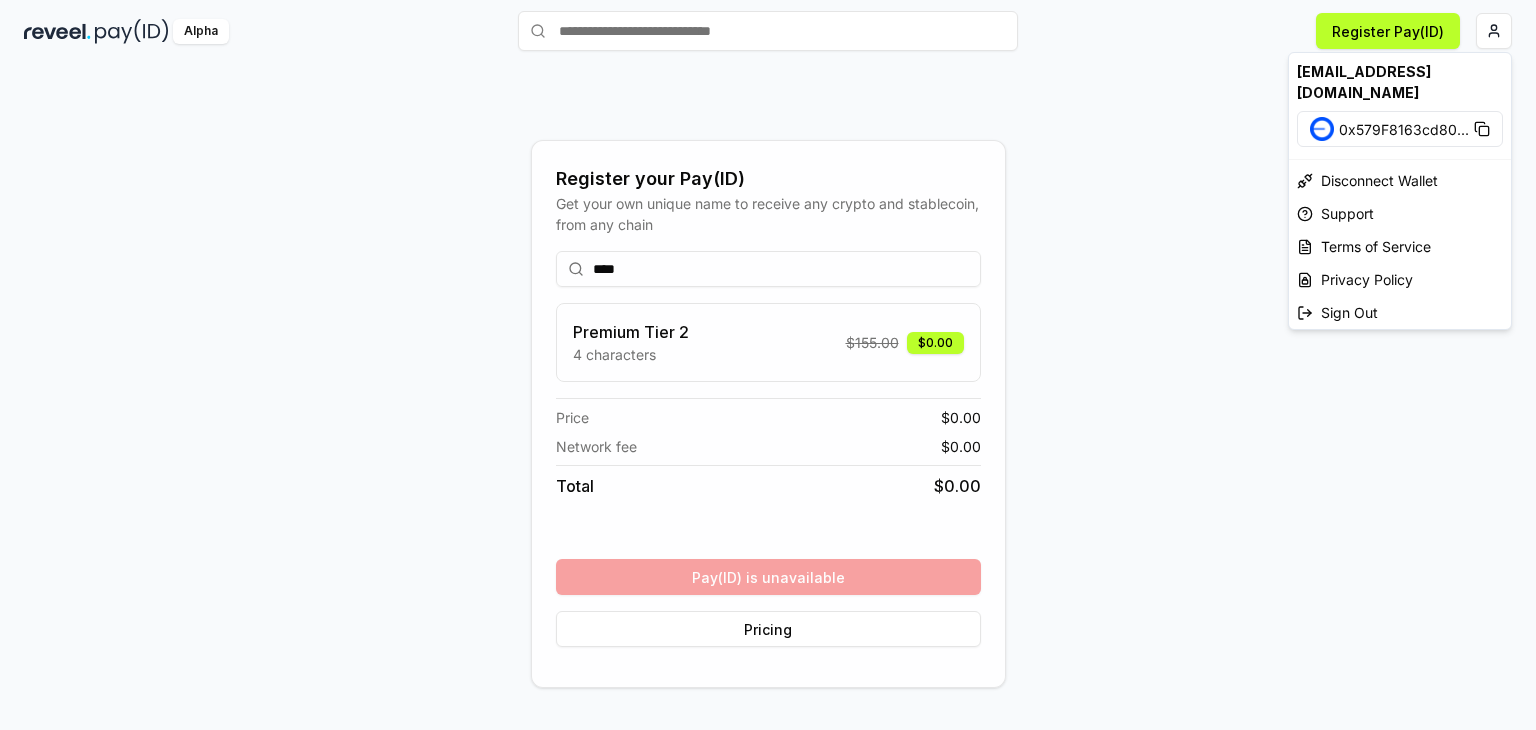 click on "Answer our quick survey for a chance to earn 10 USDT 📝 Alpha Register Pay(ID) Register your Pay(ID) Get your own unique name to receive any crypto and stablecoin, from any chain **** Premium Tier 2 4 characters $ 155.00 $0.00 Price $ 0.00 Network fee $ 0.00 Total $ 0.00 Pay(ID) is unavailable Pricing Orijinal metin Bu çeviriyi değerlendirin Geri bildiriminiz, Google Çeviri'yi iyileştirmek için kullanılacaktır aysegul1175432@gmail.com   0x579F8163cd80 ...     Disconnect Wallet   Support   Terms of Service   Privacy Policy   Sign Out" at bounding box center [768, 365] 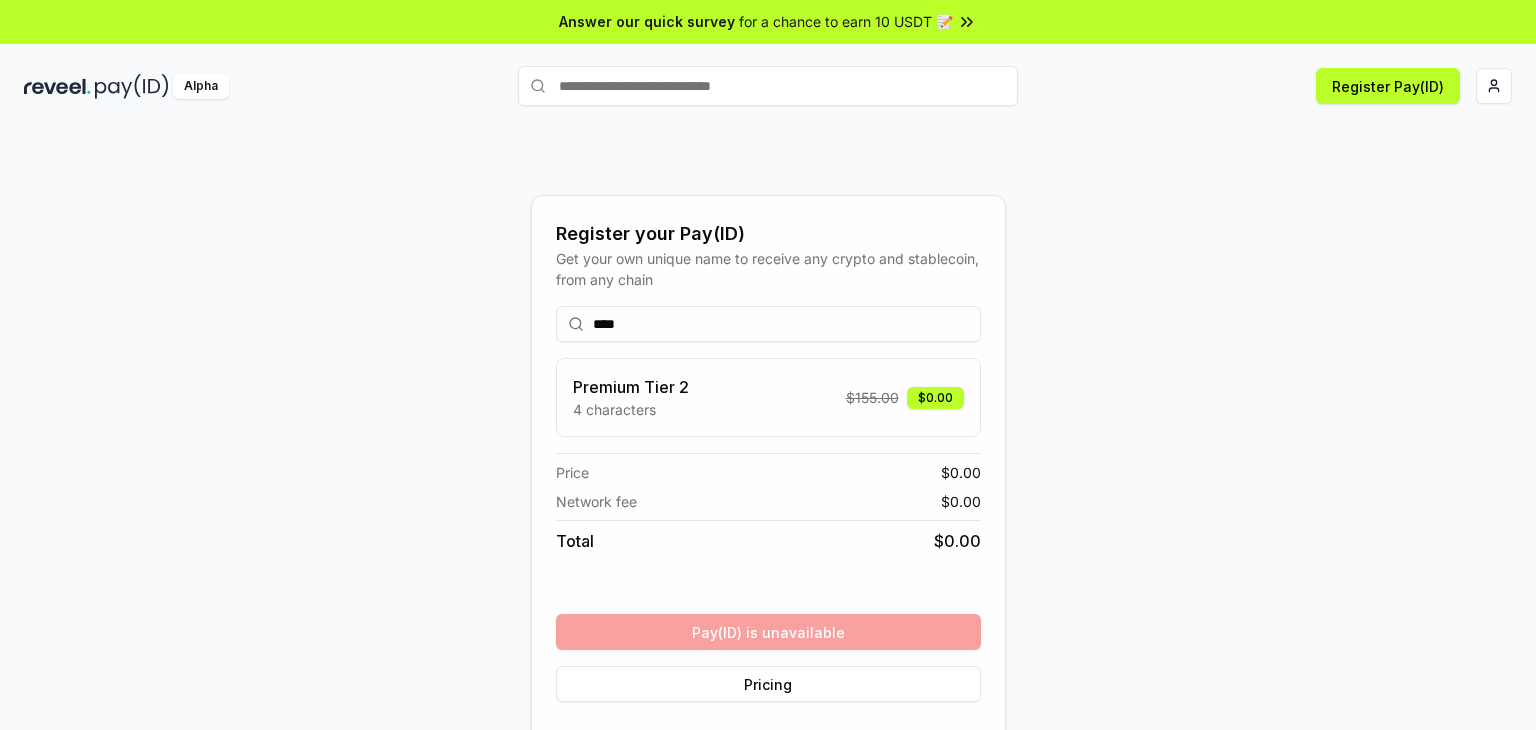 scroll, scrollTop: 0, scrollLeft: 0, axis: both 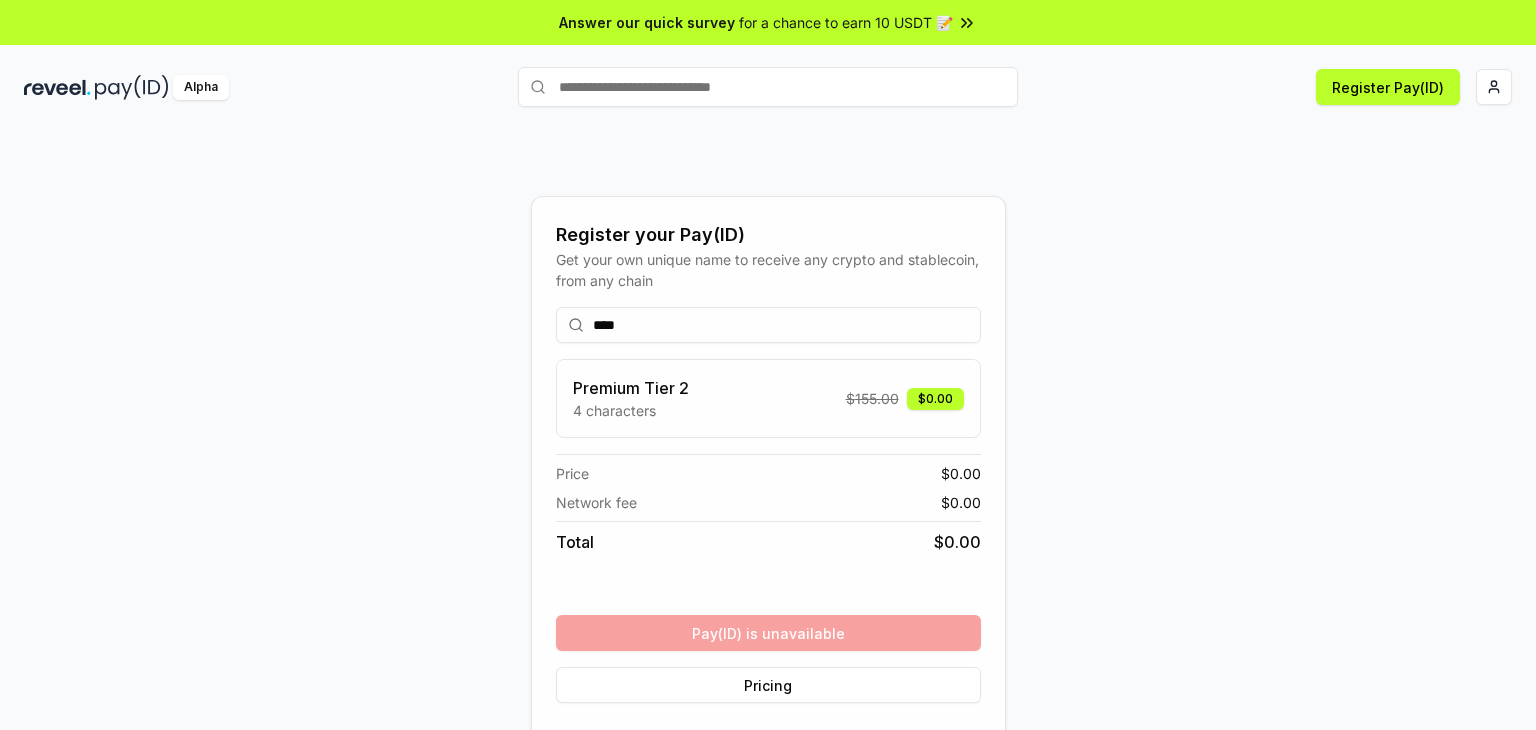 click at bounding box center (768, 87) 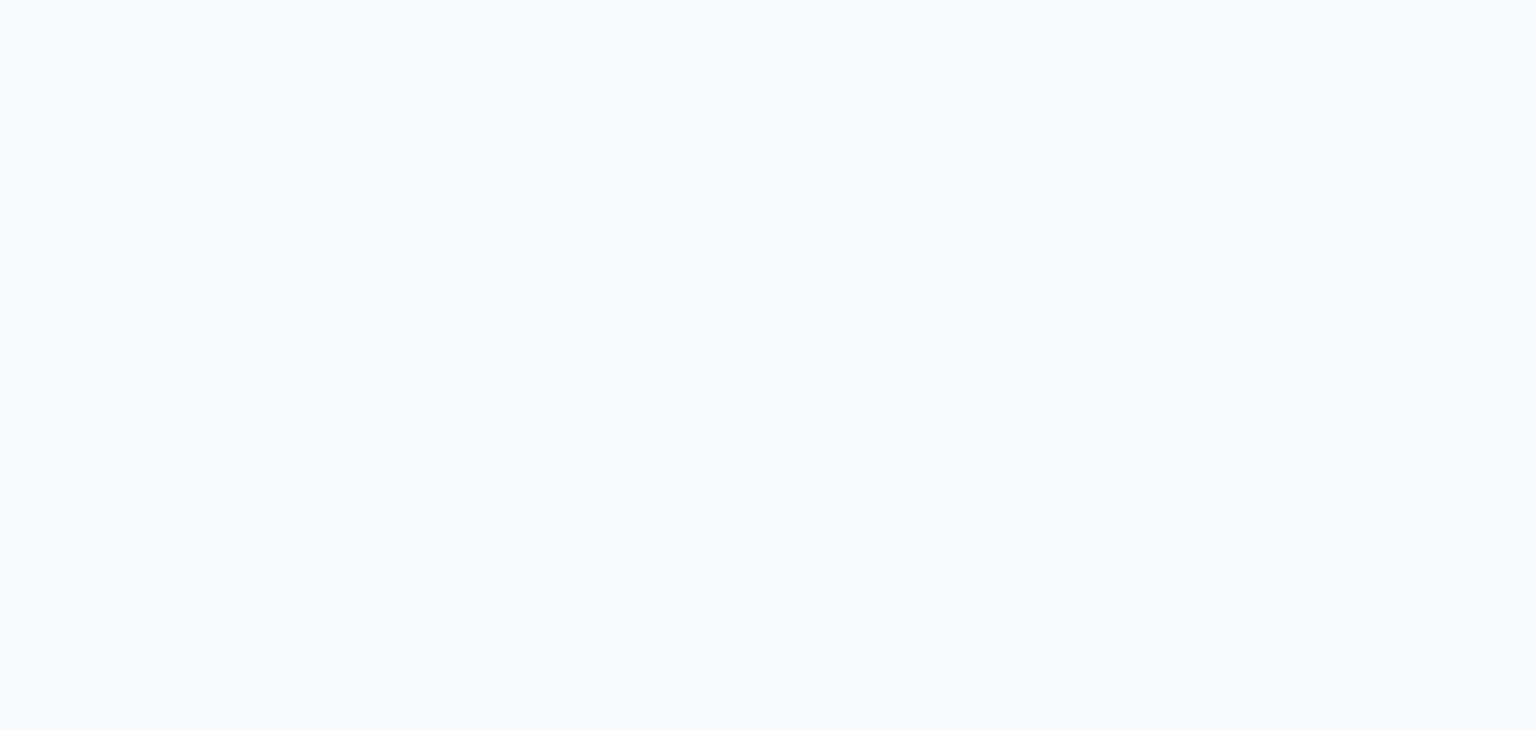 scroll, scrollTop: 0, scrollLeft: 0, axis: both 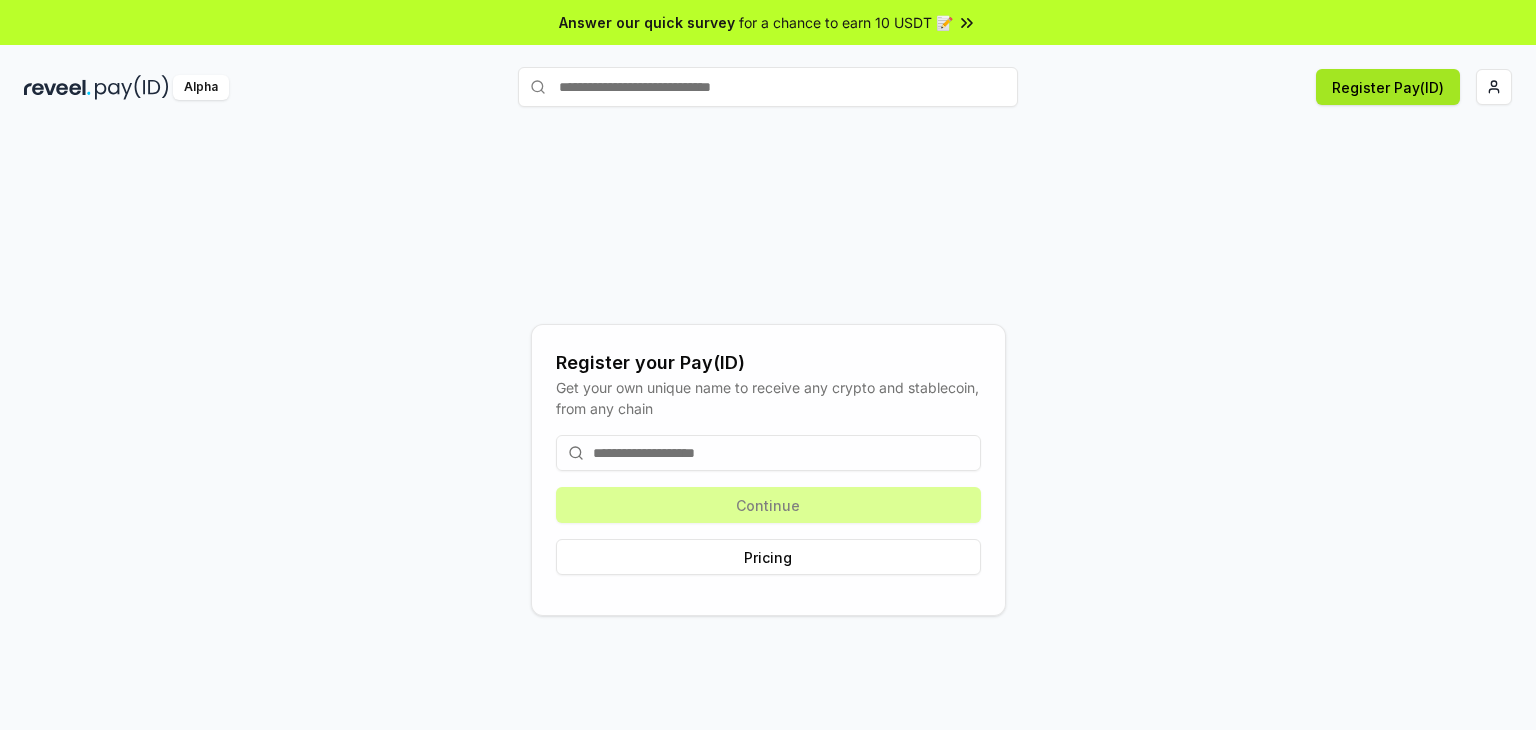 click on "Register Pay(ID)" at bounding box center [1388, 87] 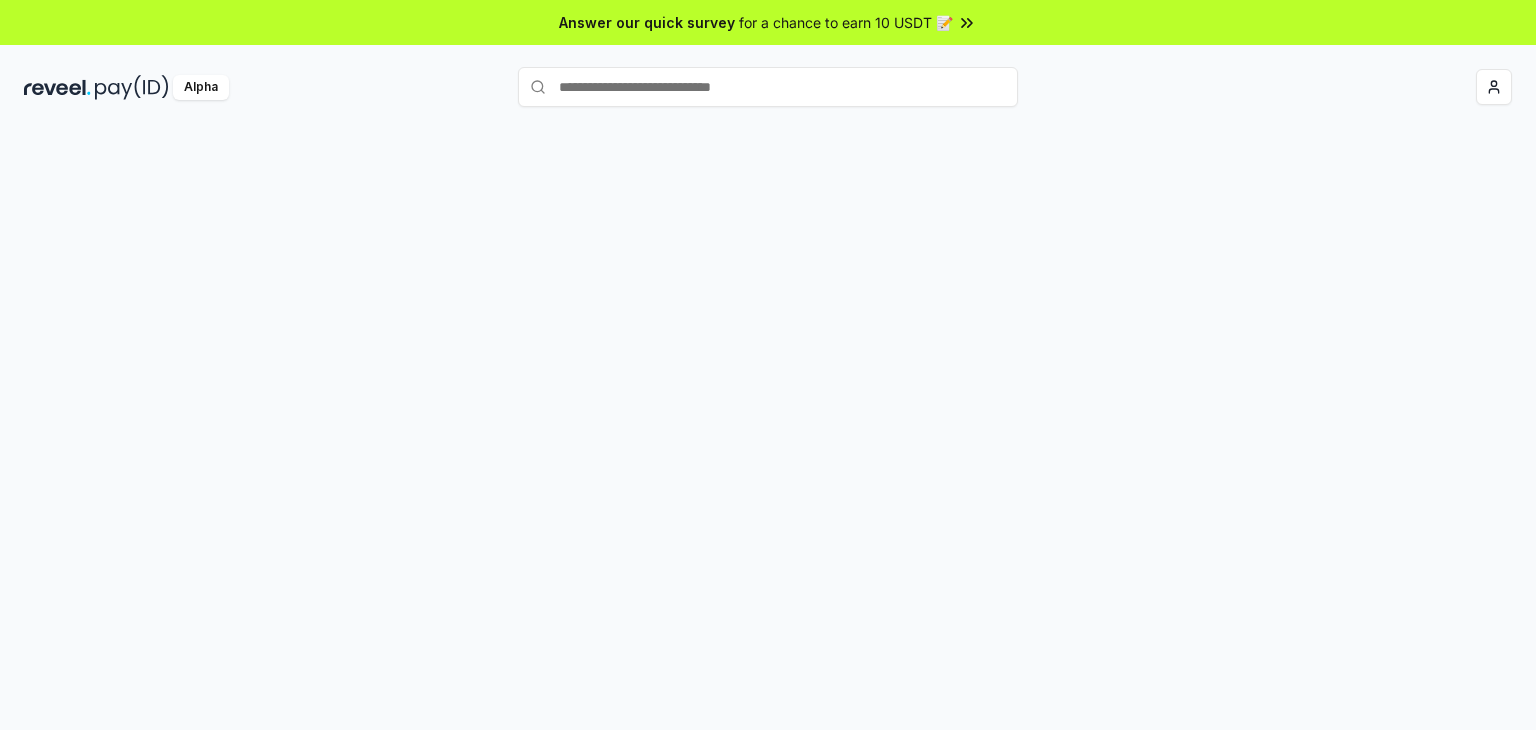 scroll, scrollTop: 0, scrollLeft: 0, axis: both 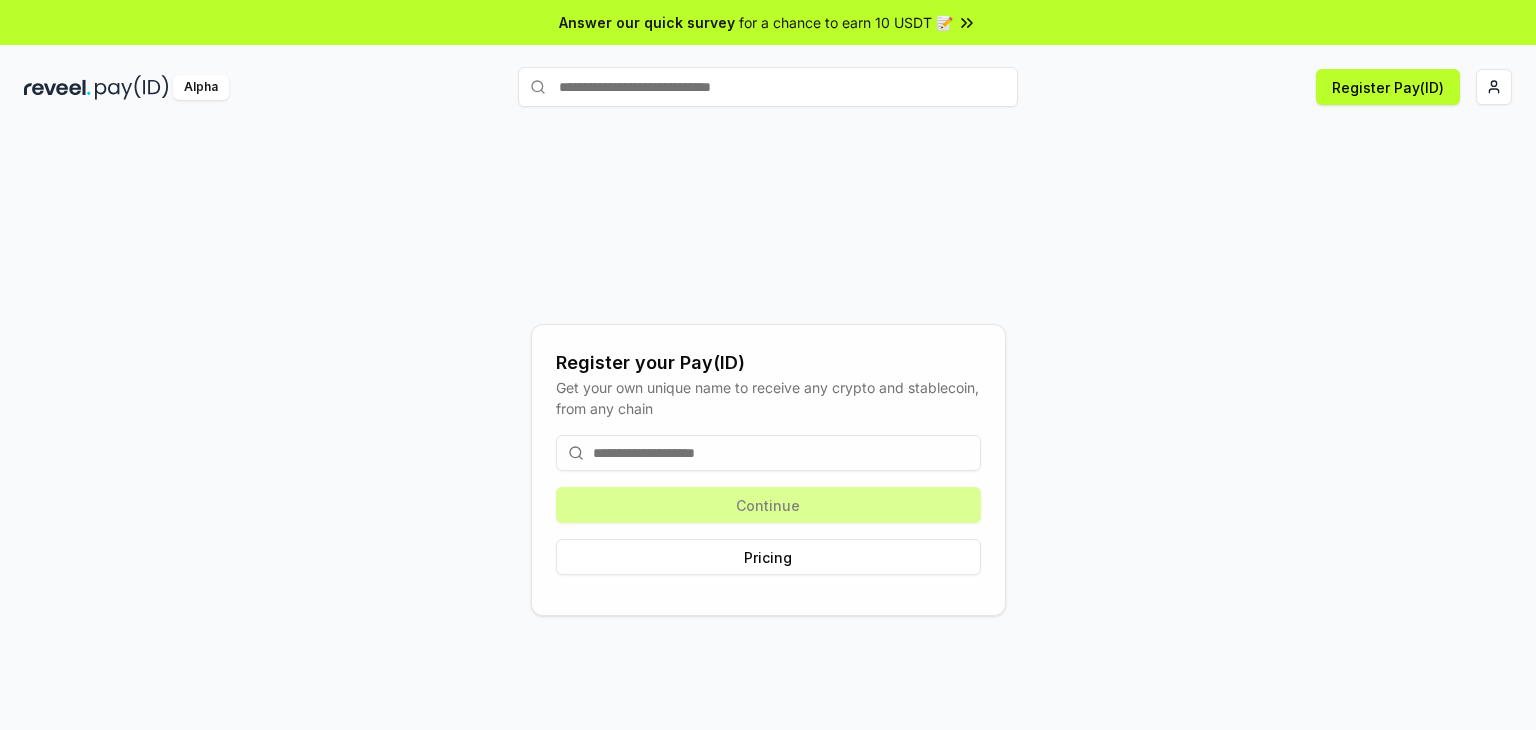 click at bounding box center [768, 453] 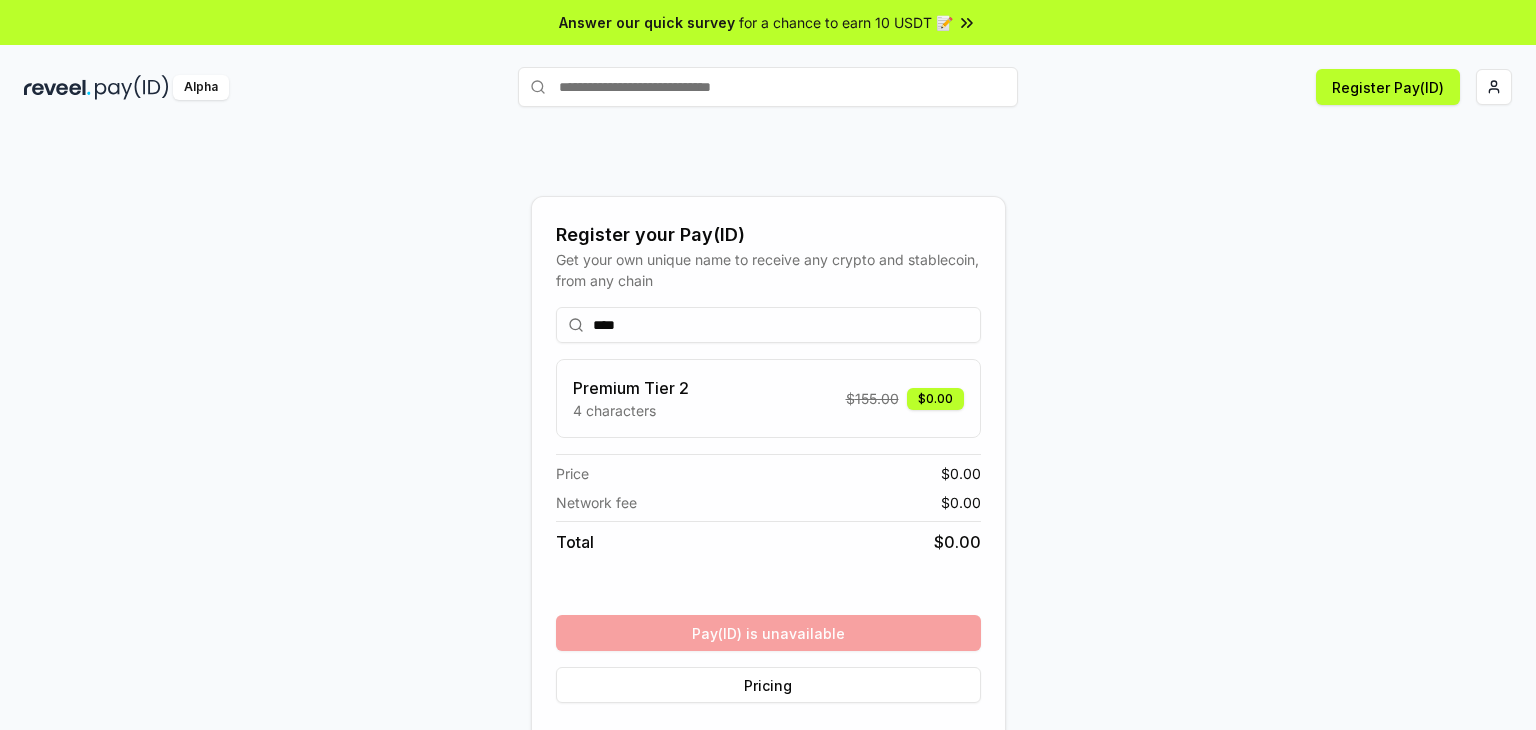 type on "****" 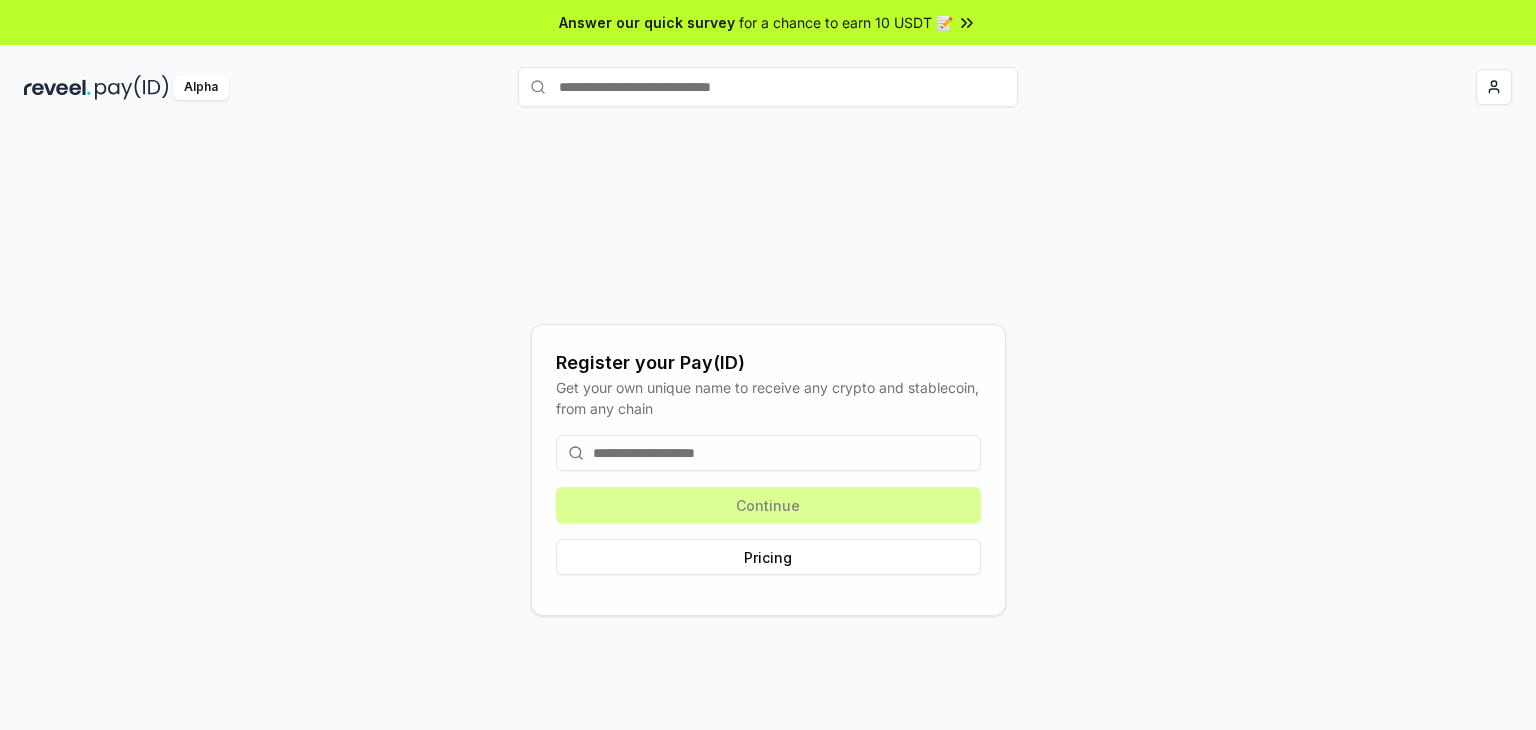 scroll, scrollTop: 0, scrollLeft: 0, axis: both 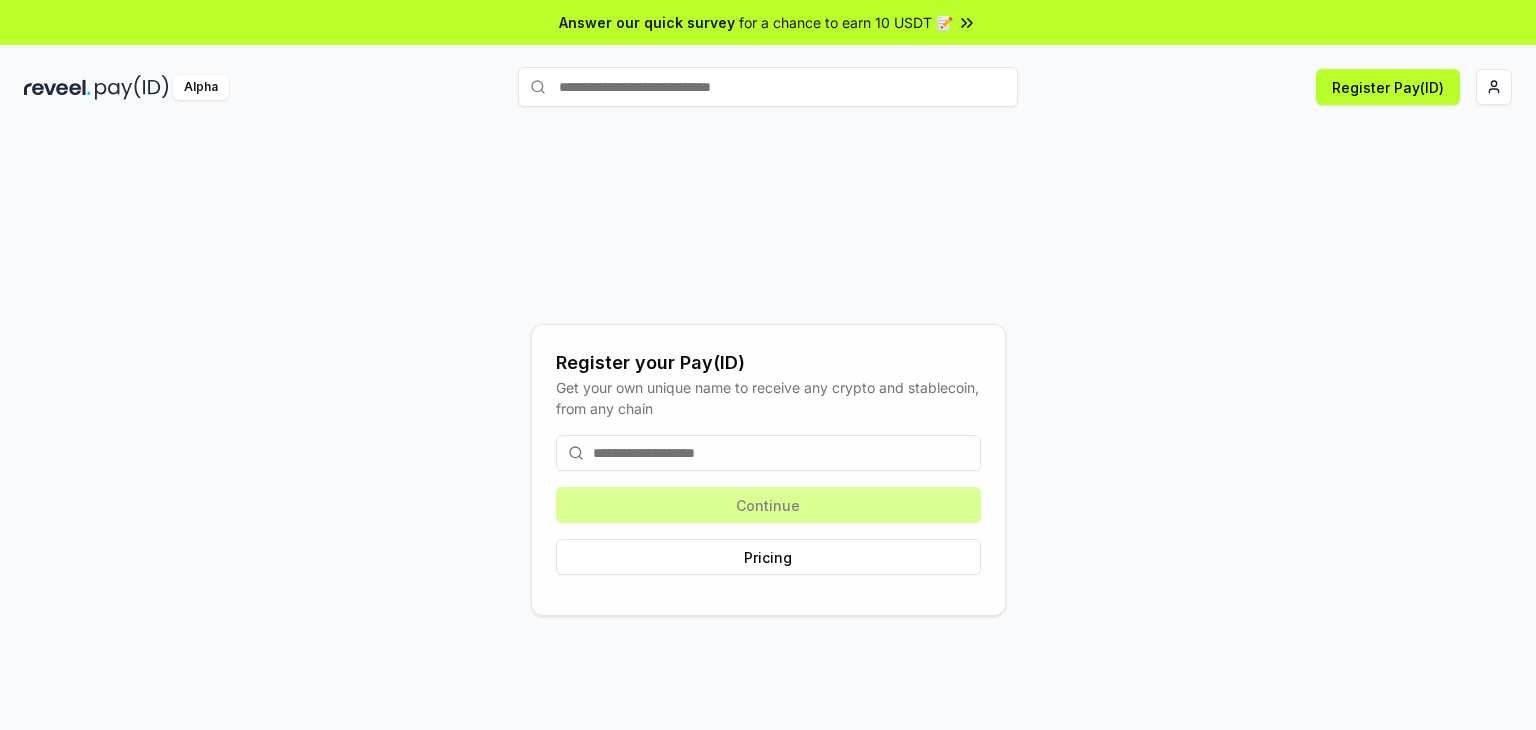 click at bounding box center [768, 453] 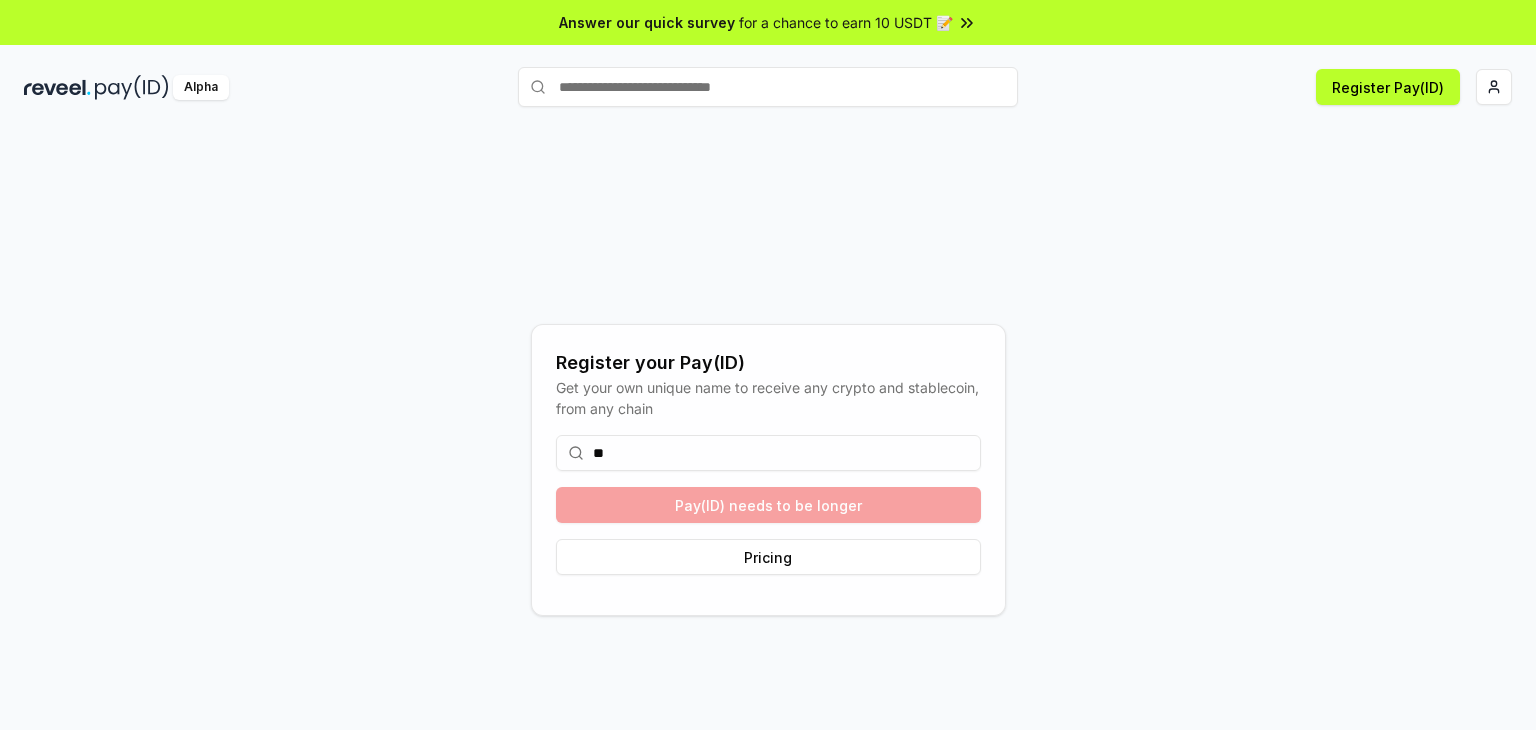 type on "*" 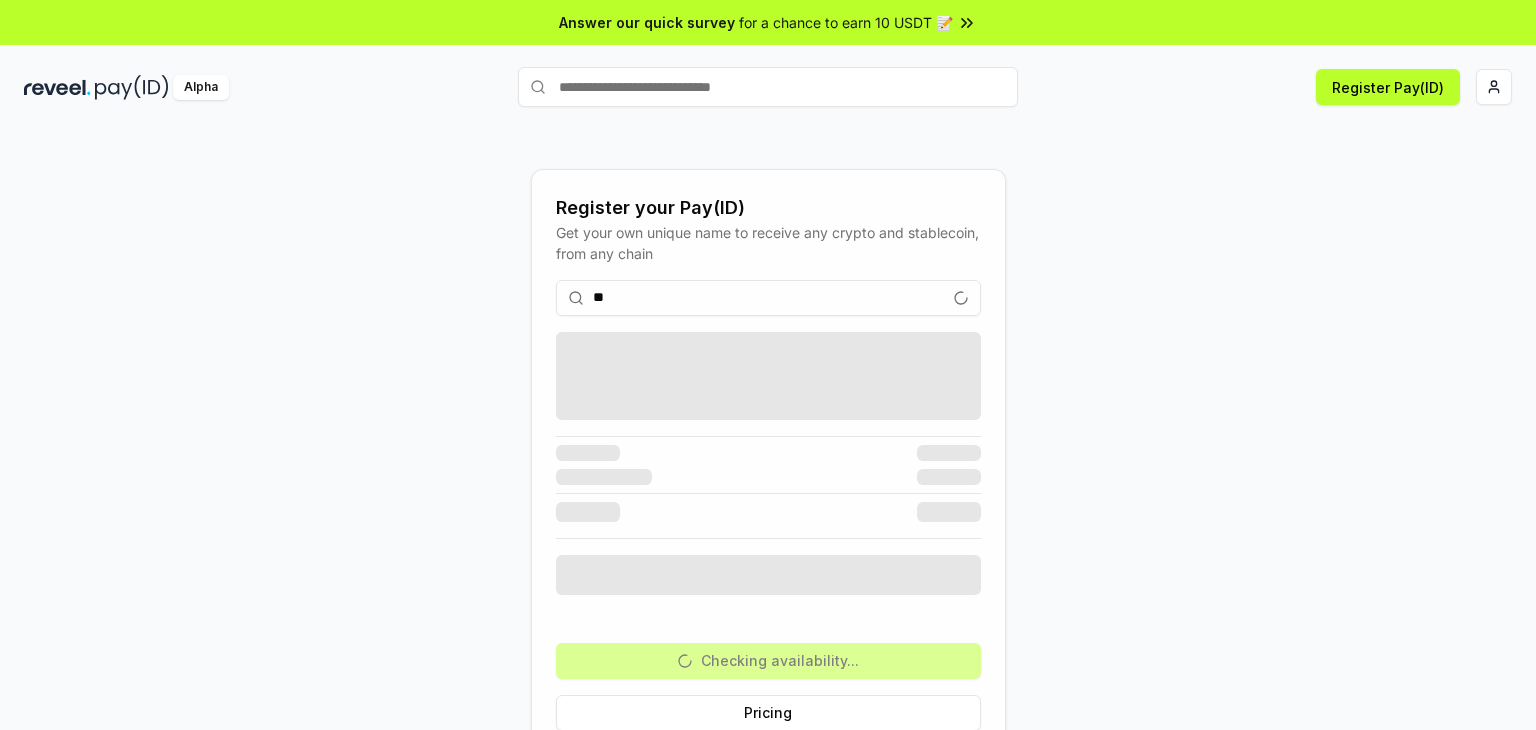 type on "*" 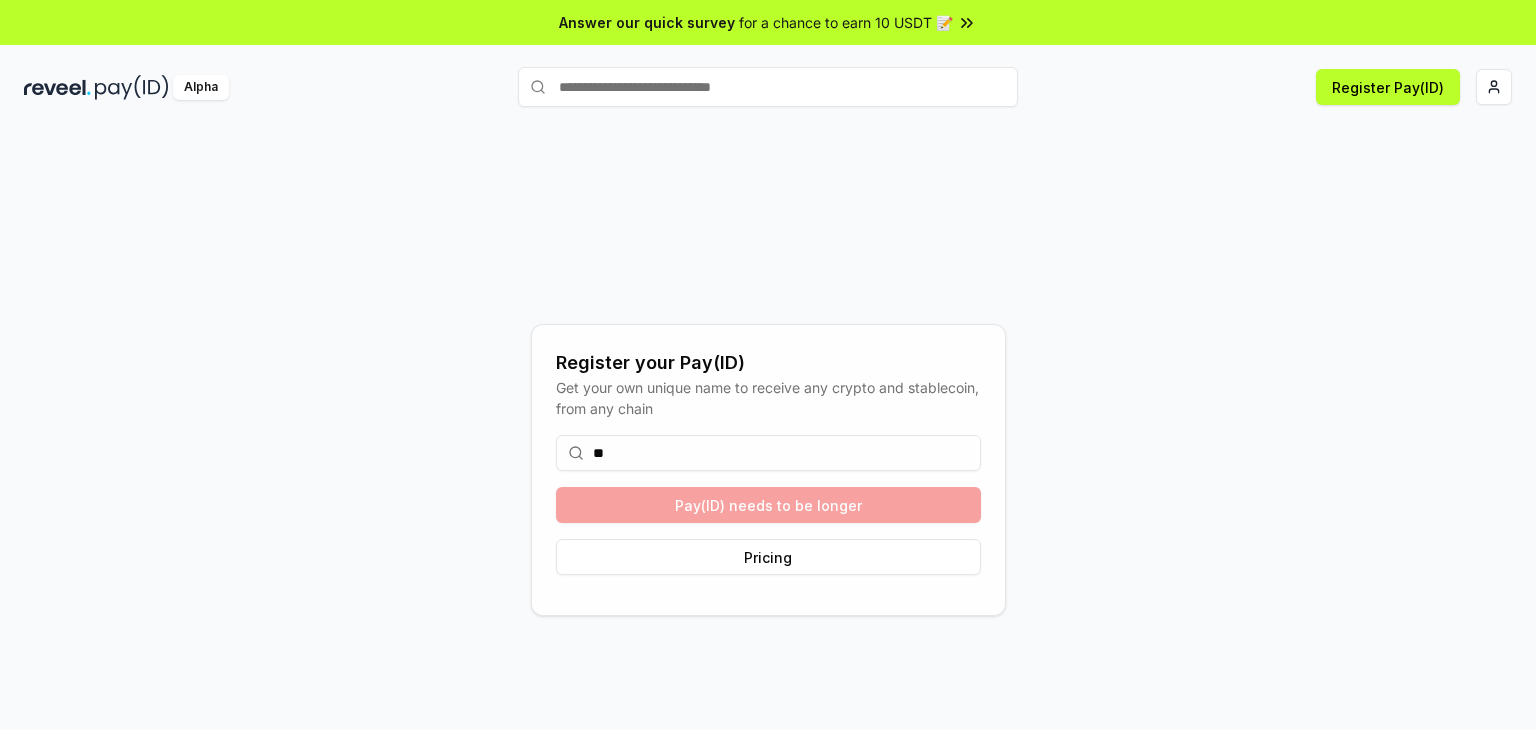 type on "*" 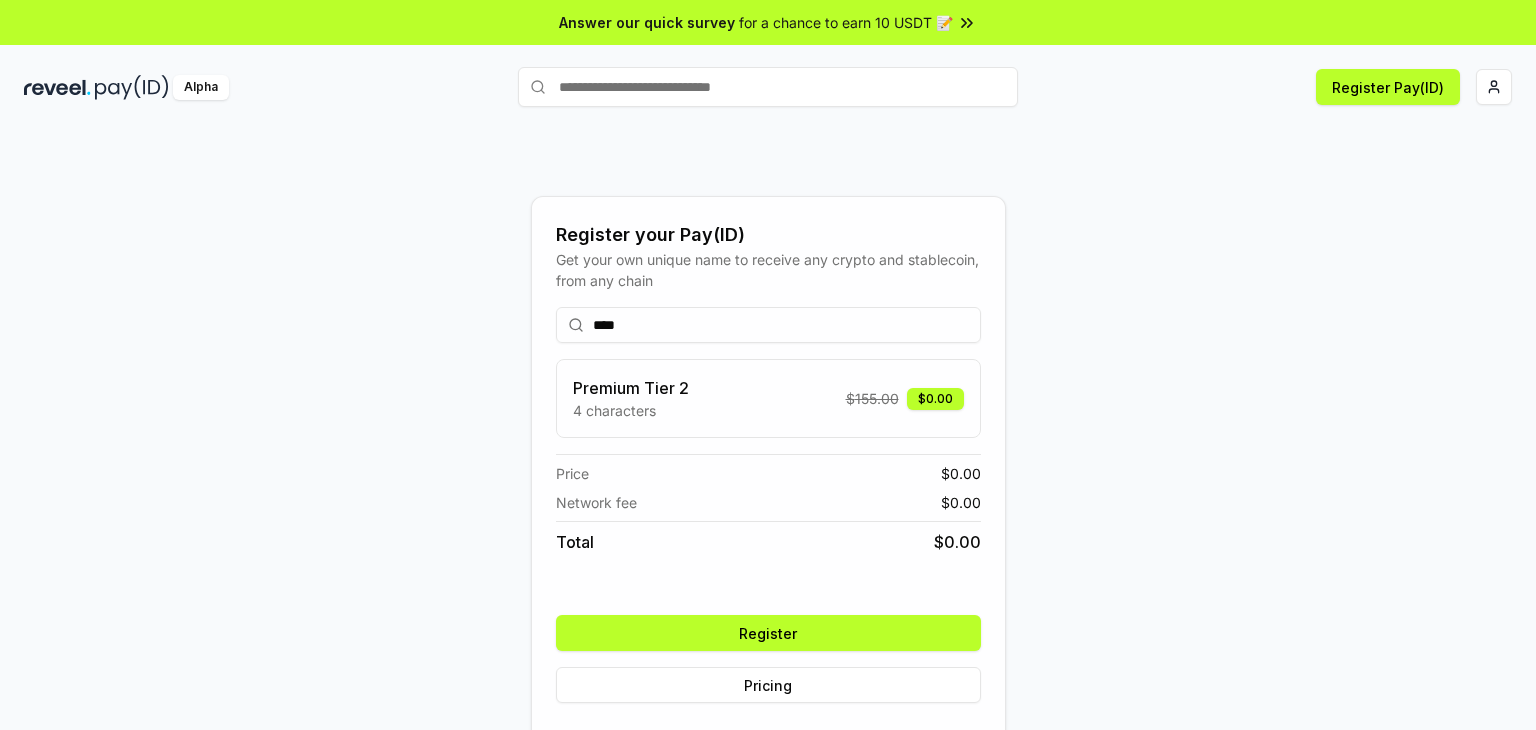 type on "****" 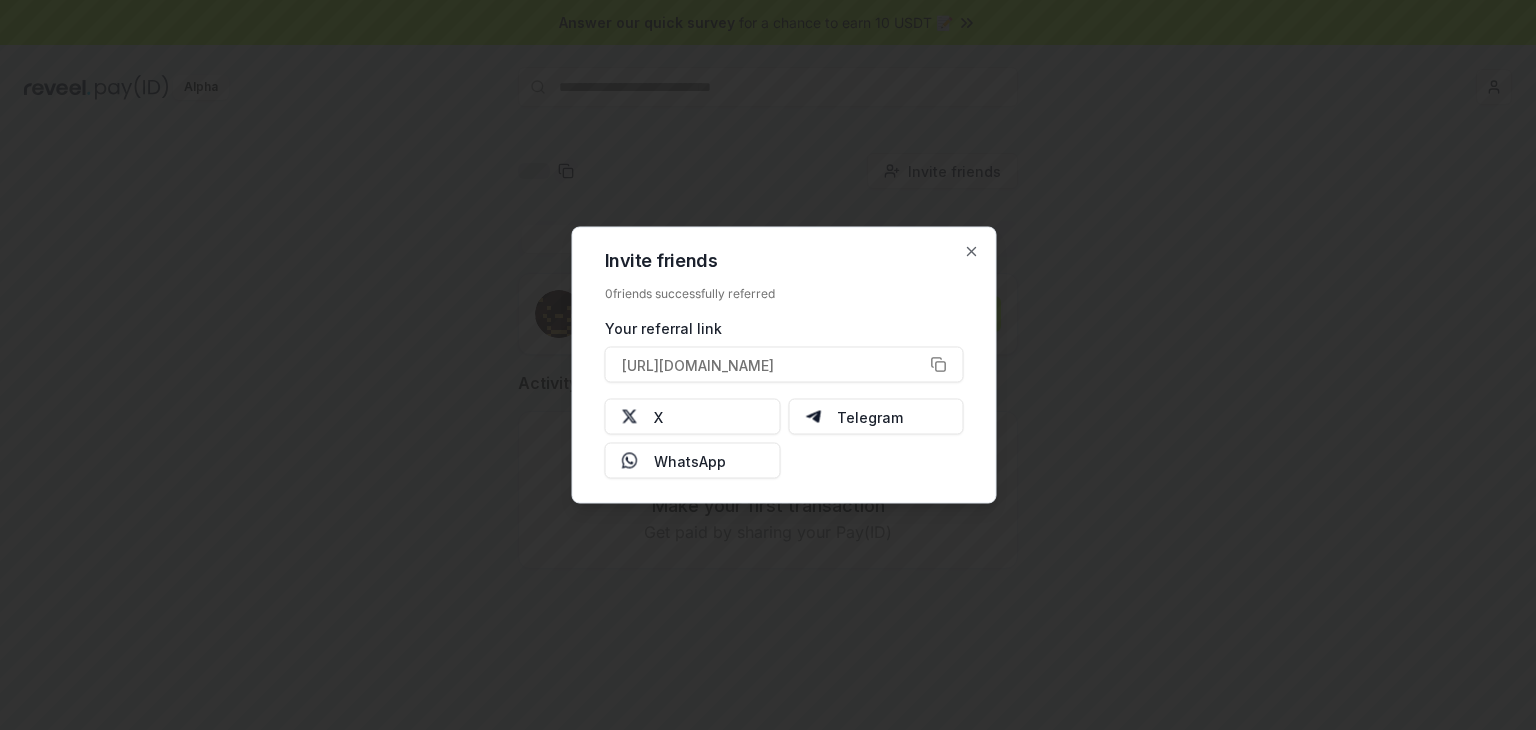 scroll, scrollTop: 0, scrollLeft: 0, axis: both 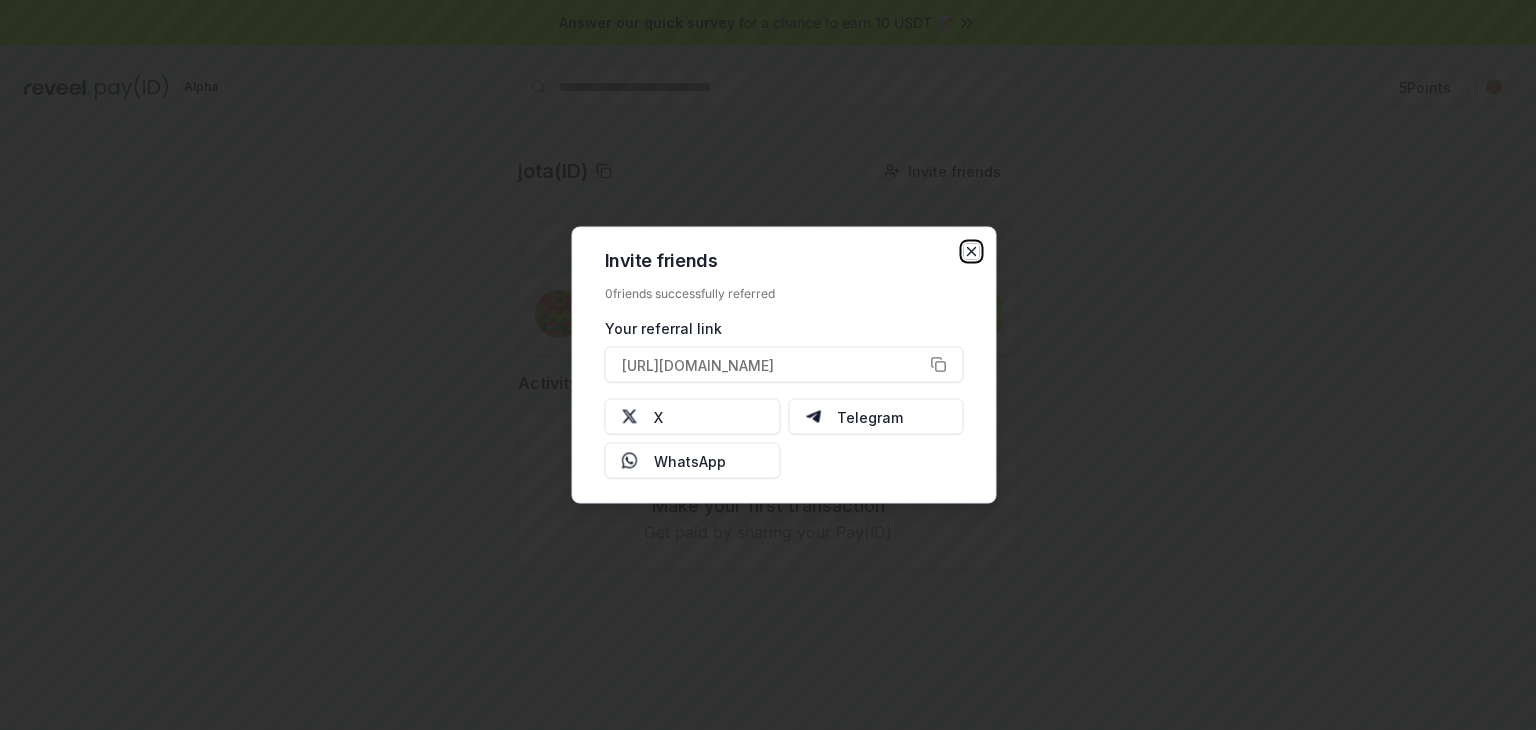 click 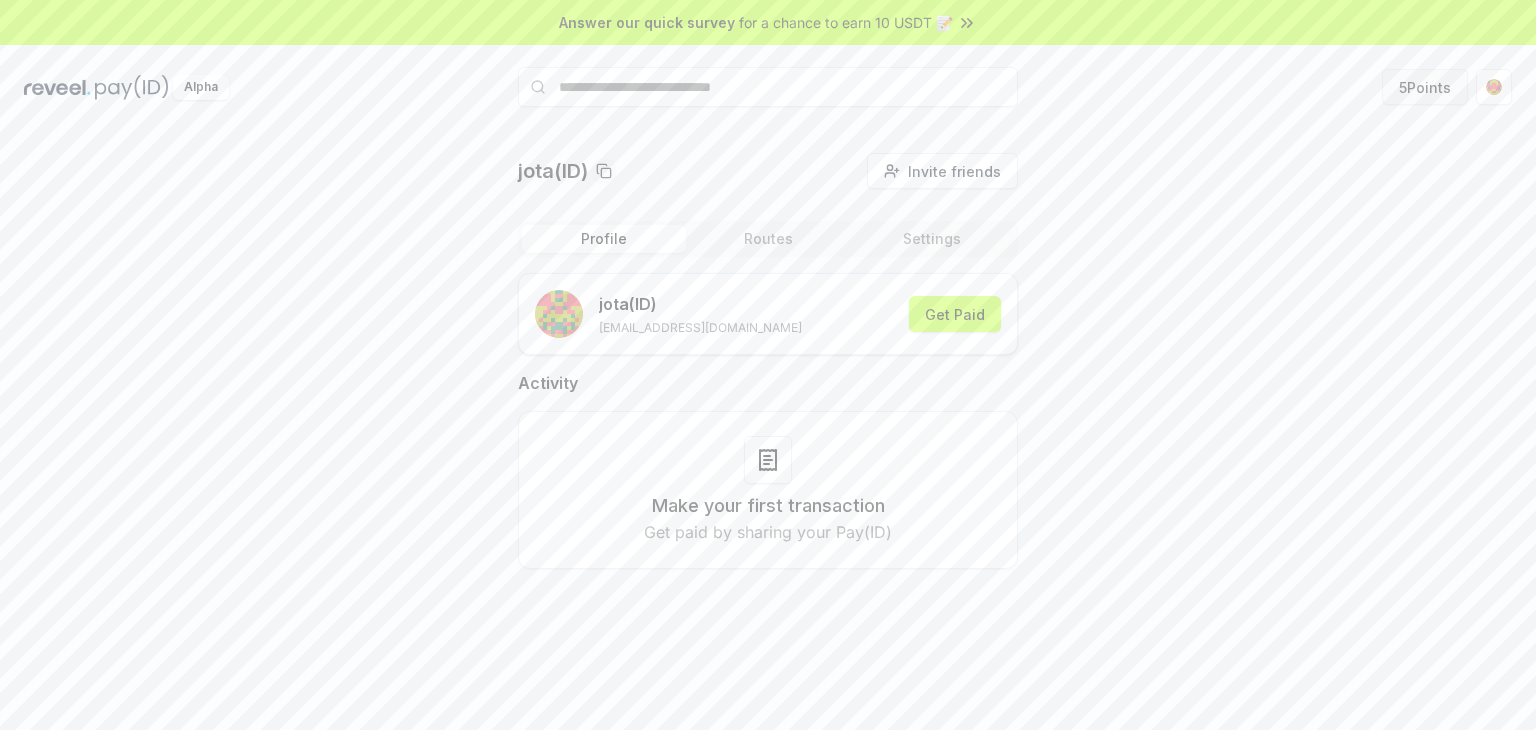 click on "5  Points" at bounding box center (1425, 87) 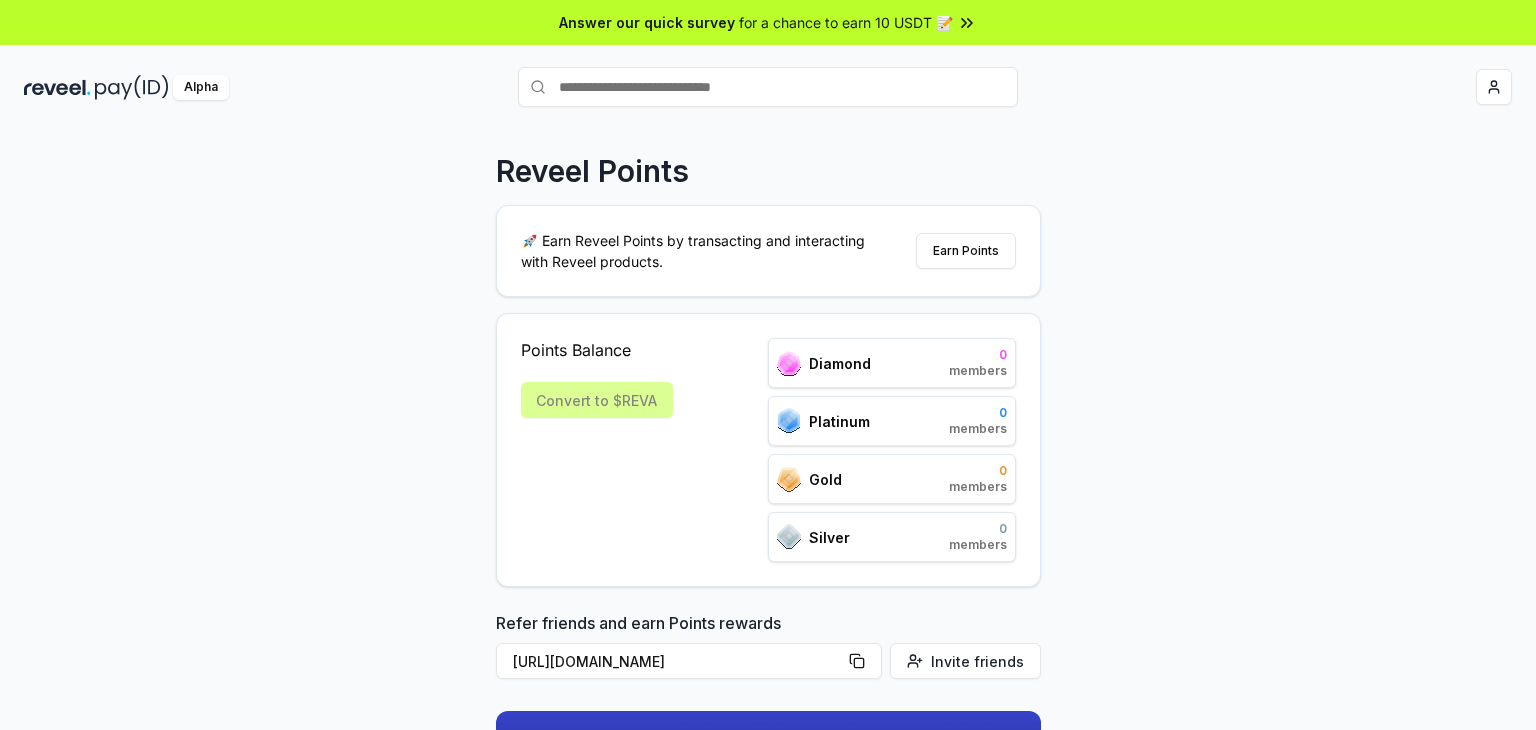 scroll, scrollTop: 0, scrollLeft: 0, axis: both 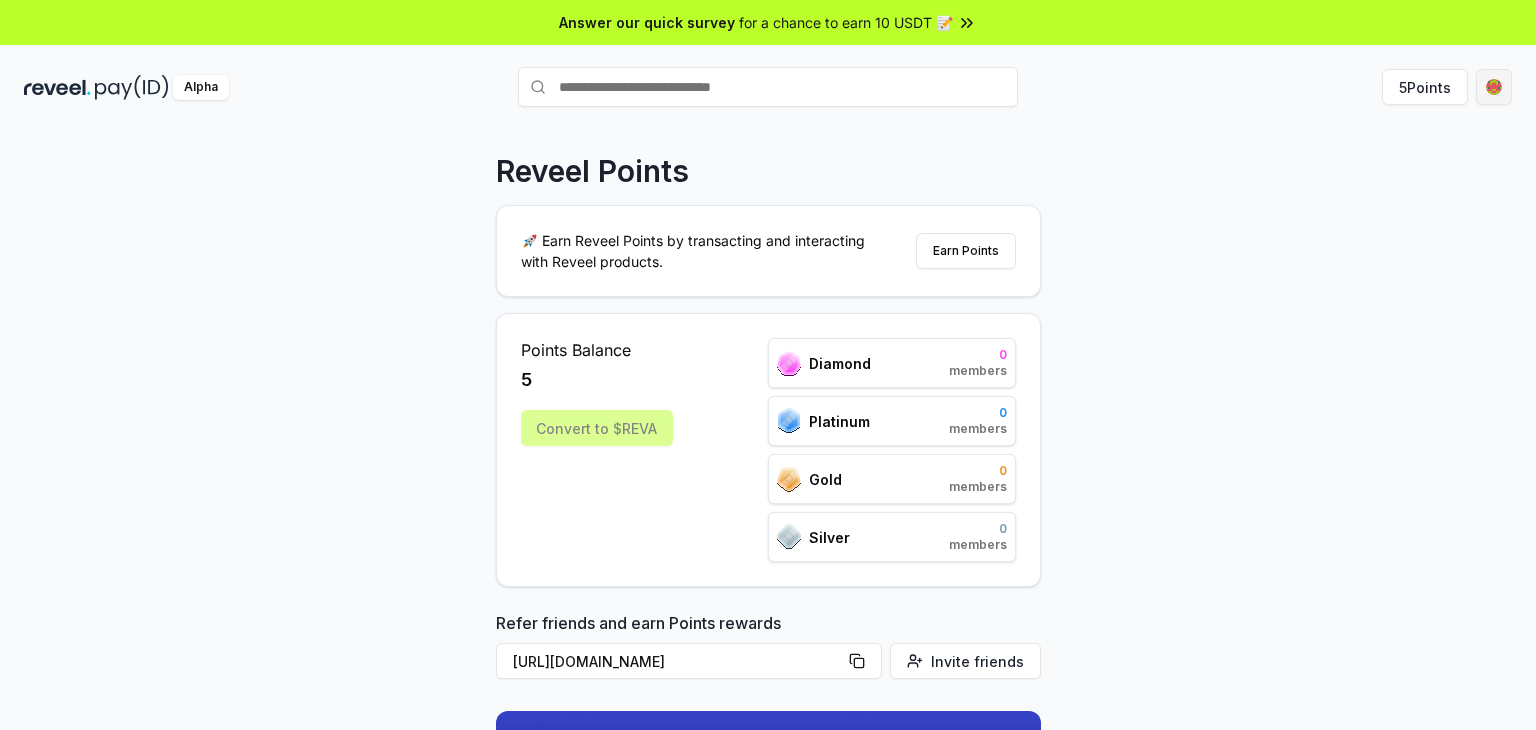 click on "Answer our quick survey for a chance to earn 10 USDT 📝 Alpha   5  Points Reveel Points  🚀 Earn Reveel Points by transacting and interacting with Reveel products. Earn Points Points Balance  5 Convert to $[PERSON_NAME] 0 members Platinum 0 members Gold 0 members Silver 0 members Refer friends and earn Points rewards [URL][DOMAIN_NAME] Invite friends Join the discussion on Discord Join Discord     31.2K community members" at bounding box center (768, 365) 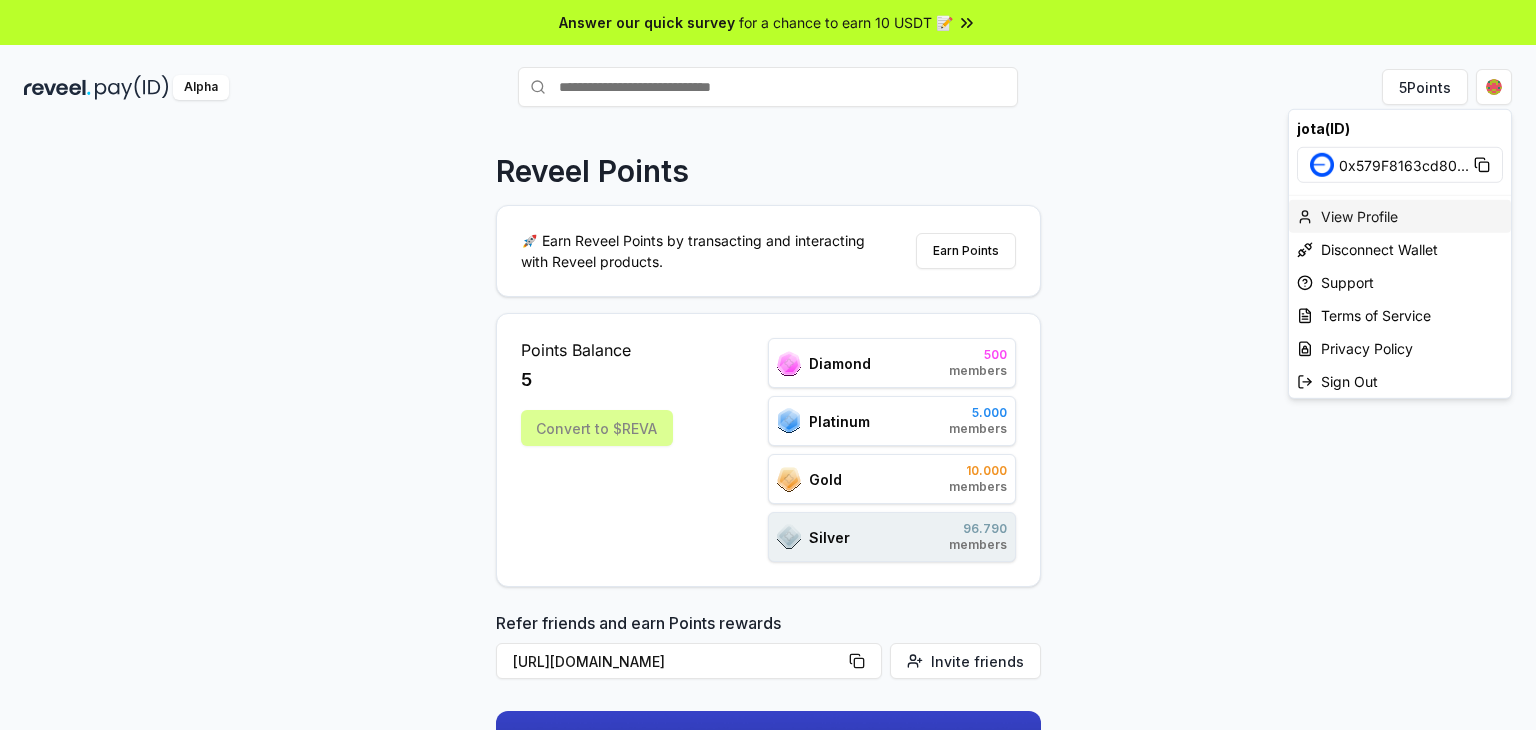click on "View Profile" at bounding box center (1400, 216) 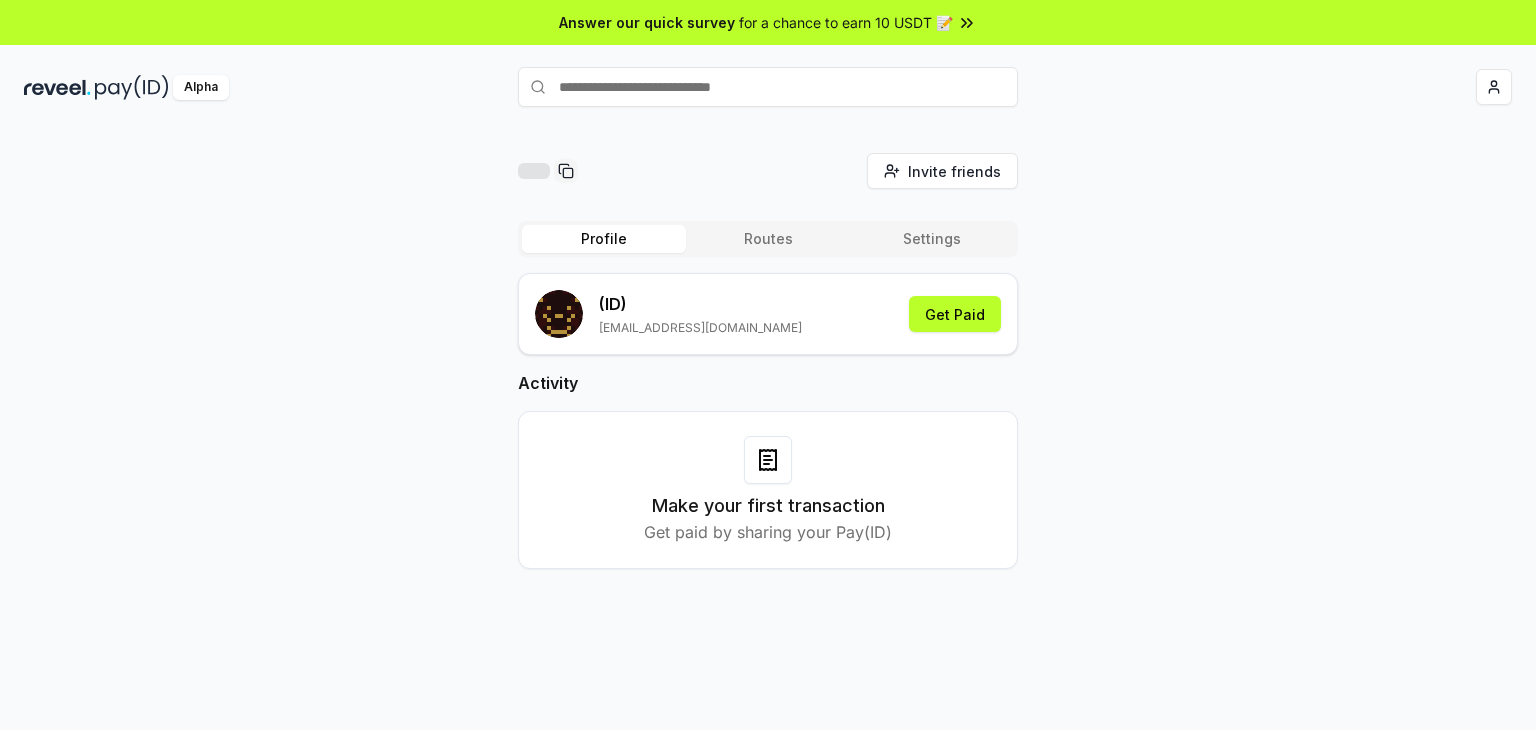 scroll, scrollTop: 0, scrollLeft: 0, axis: both 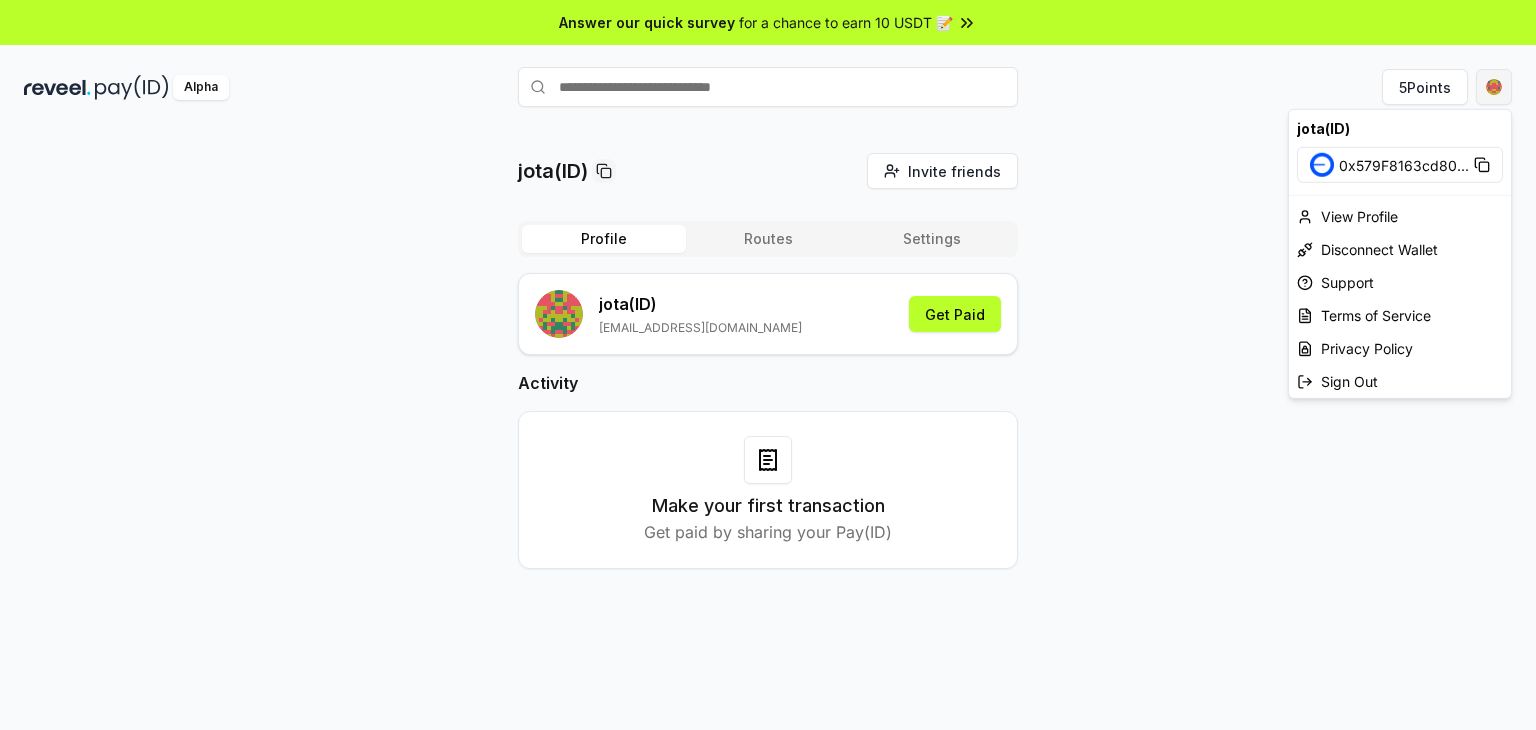 click on "Answer our quick survey for a chance to earn 10 USDT 📝 Alpha   5  Points jota(ID) Invite friends Invite Profile Routes Settings jota (ID) [EMAIL_ADDRESS][DOMAIN_NAME] Get Paid Activity Make your first transaction Get paid by sharing your Pay(ID) jota(ID)   0x579F8163cd80 ...     View Profile   Disconnect Wallet   Support   Terms of Service   Privacy Policy   Sign Out" at bounding box center [768, 365] 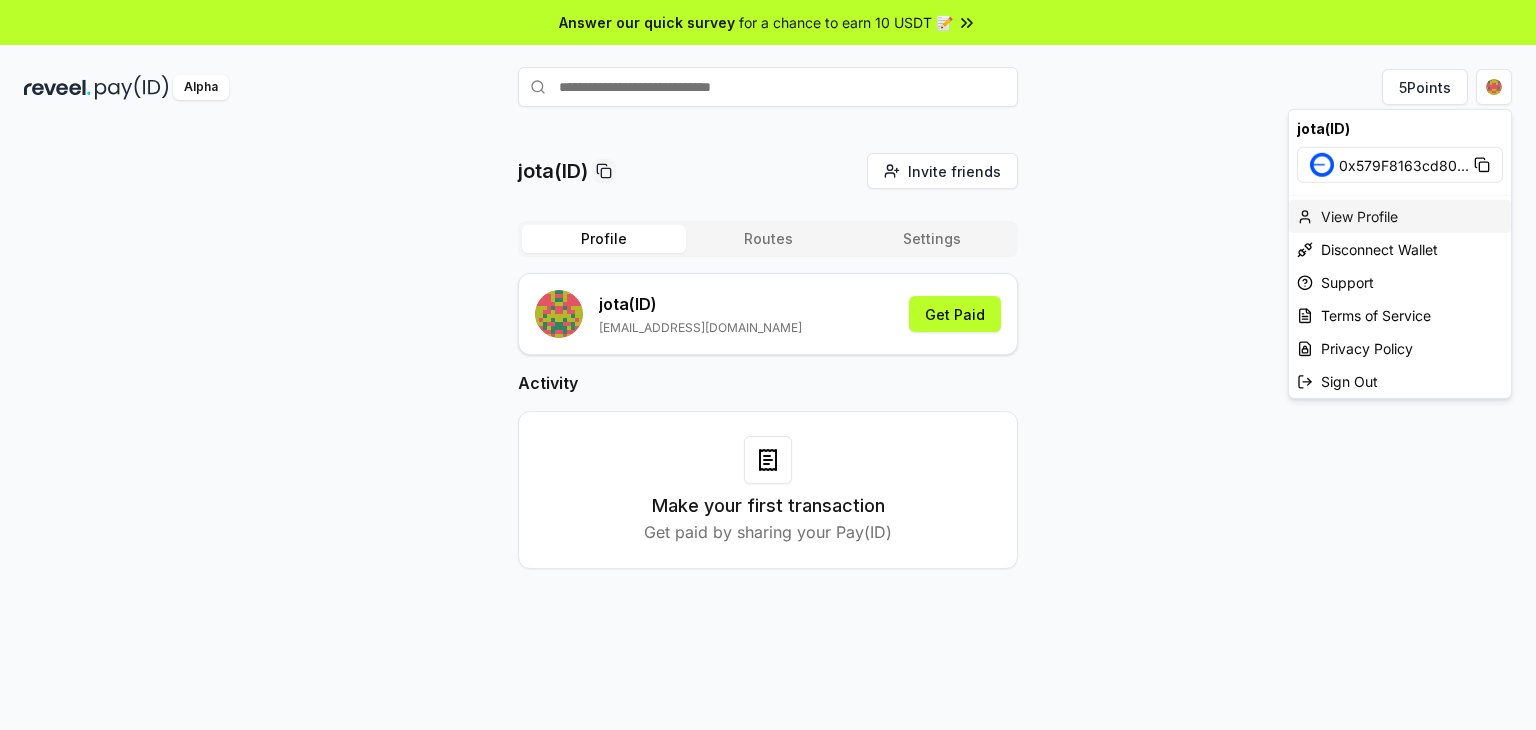 click on "View Profile" at bounding box center [1400, 216] 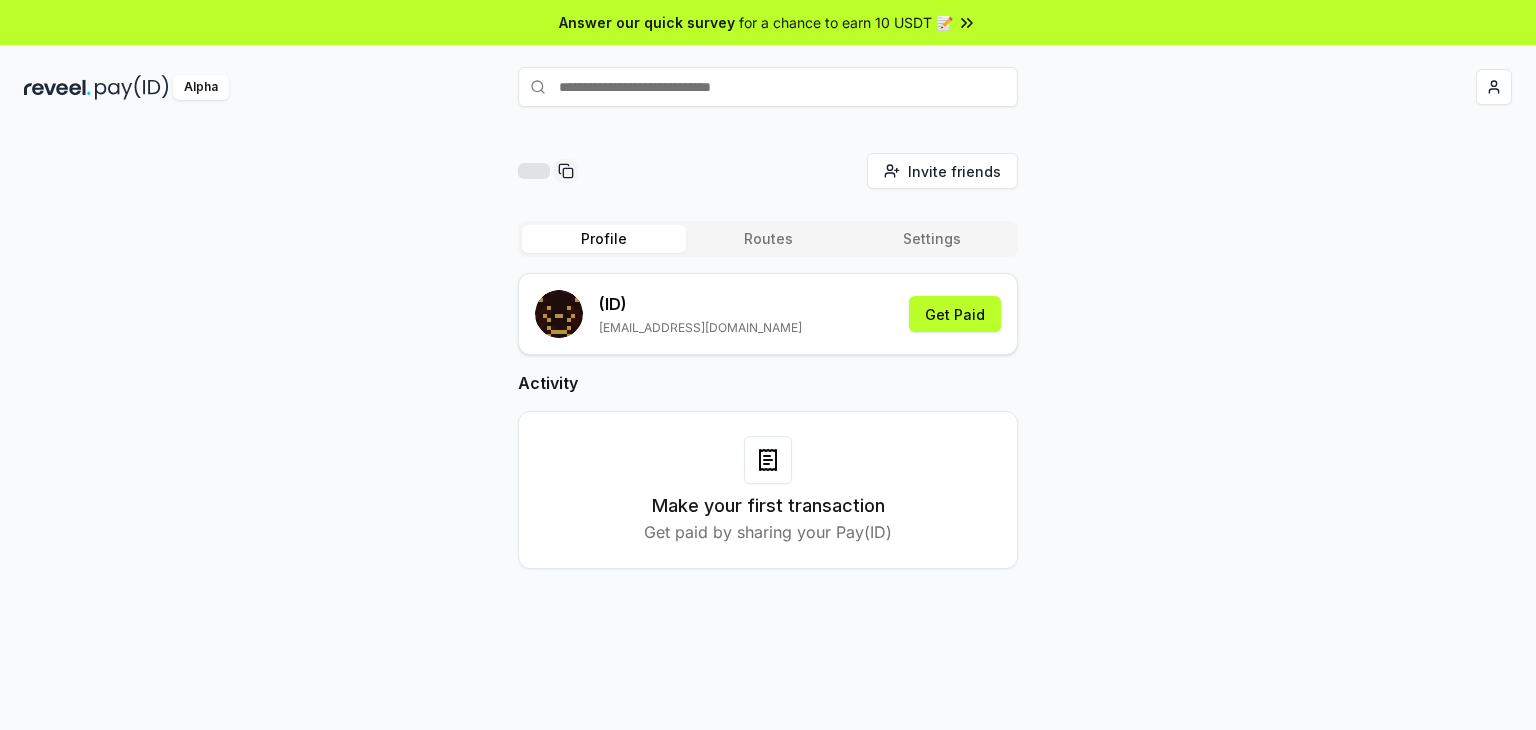 scroll, scrollTop: 0, scrollLeft: 0, axis: both 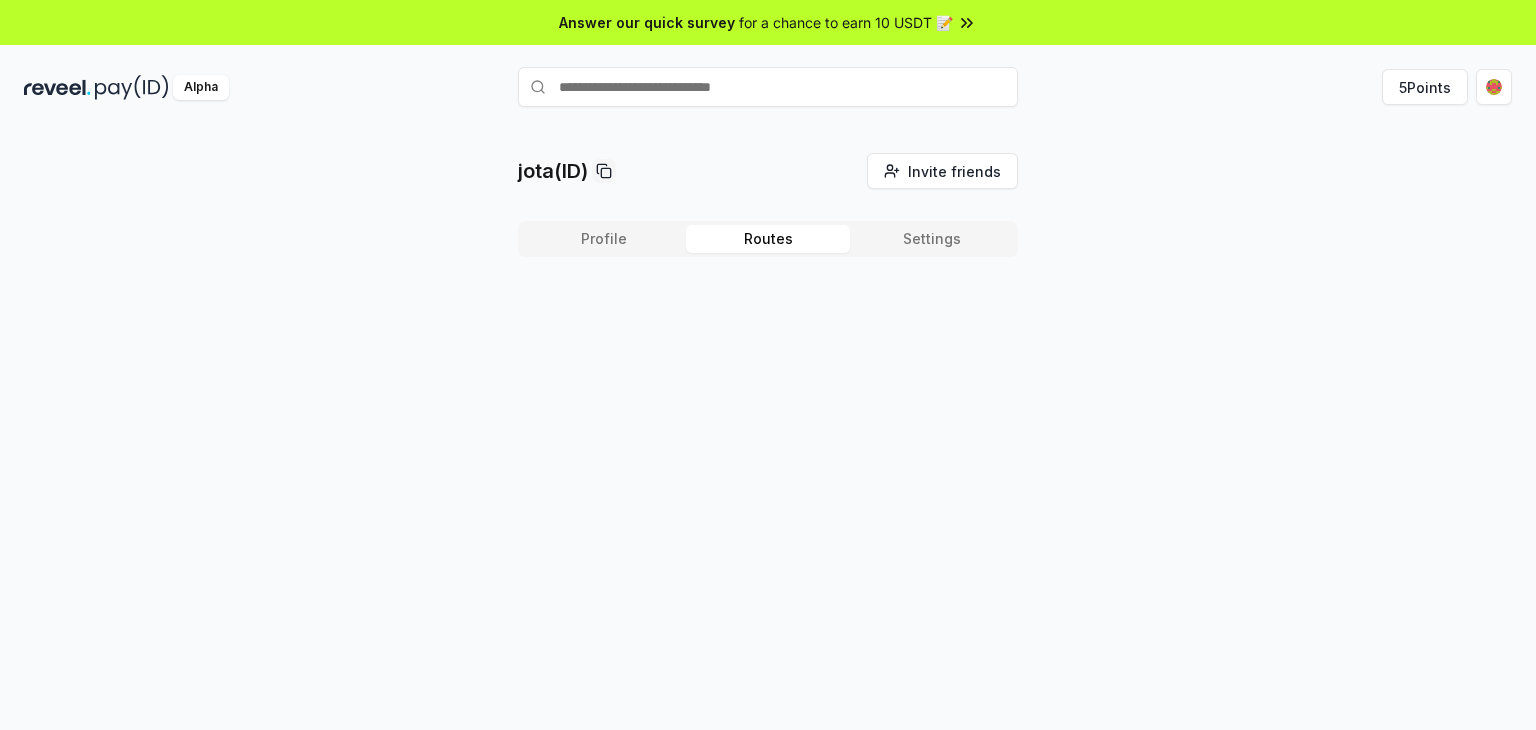 click on "Routes" at bounding box center [768, 239] 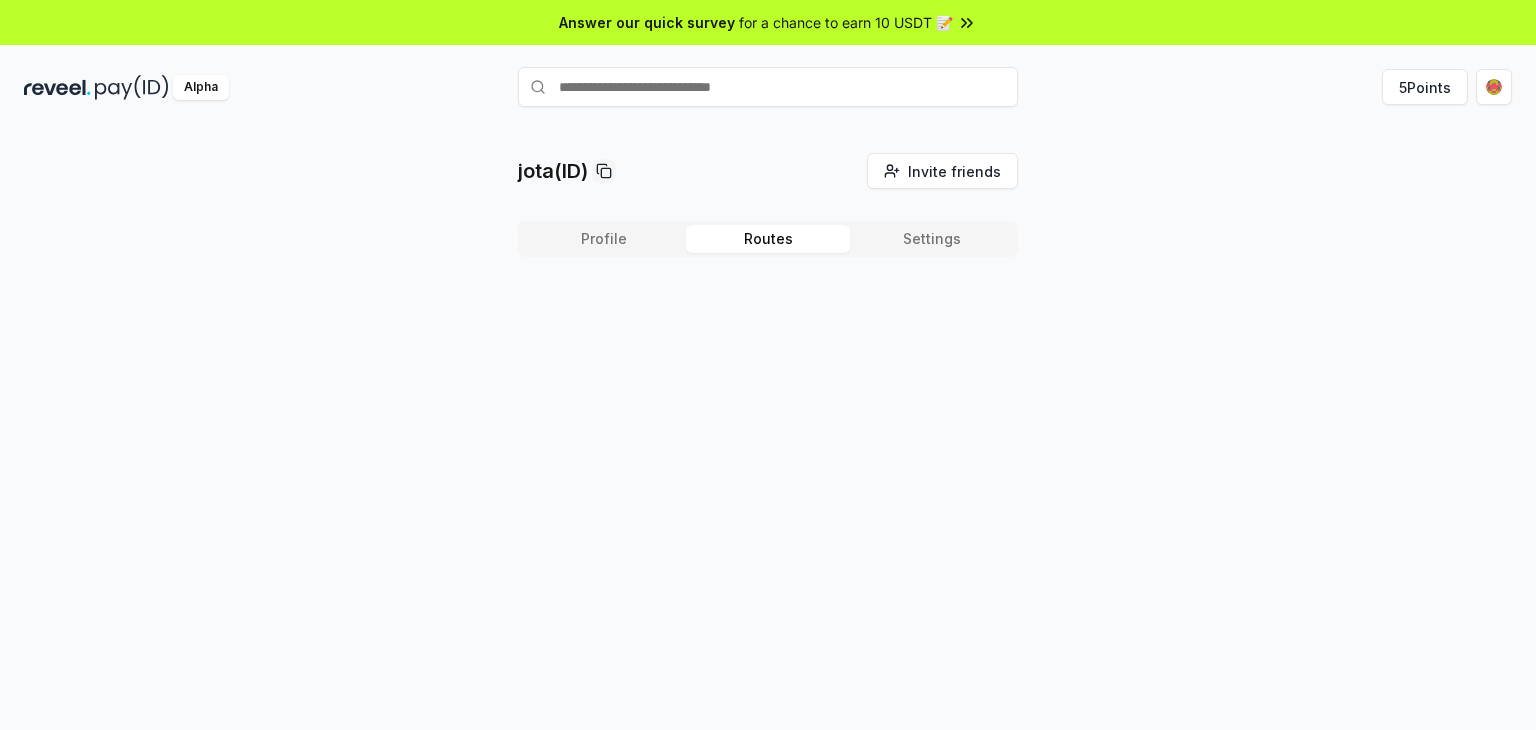 click on "Settings" at bounding box center (932, 239) 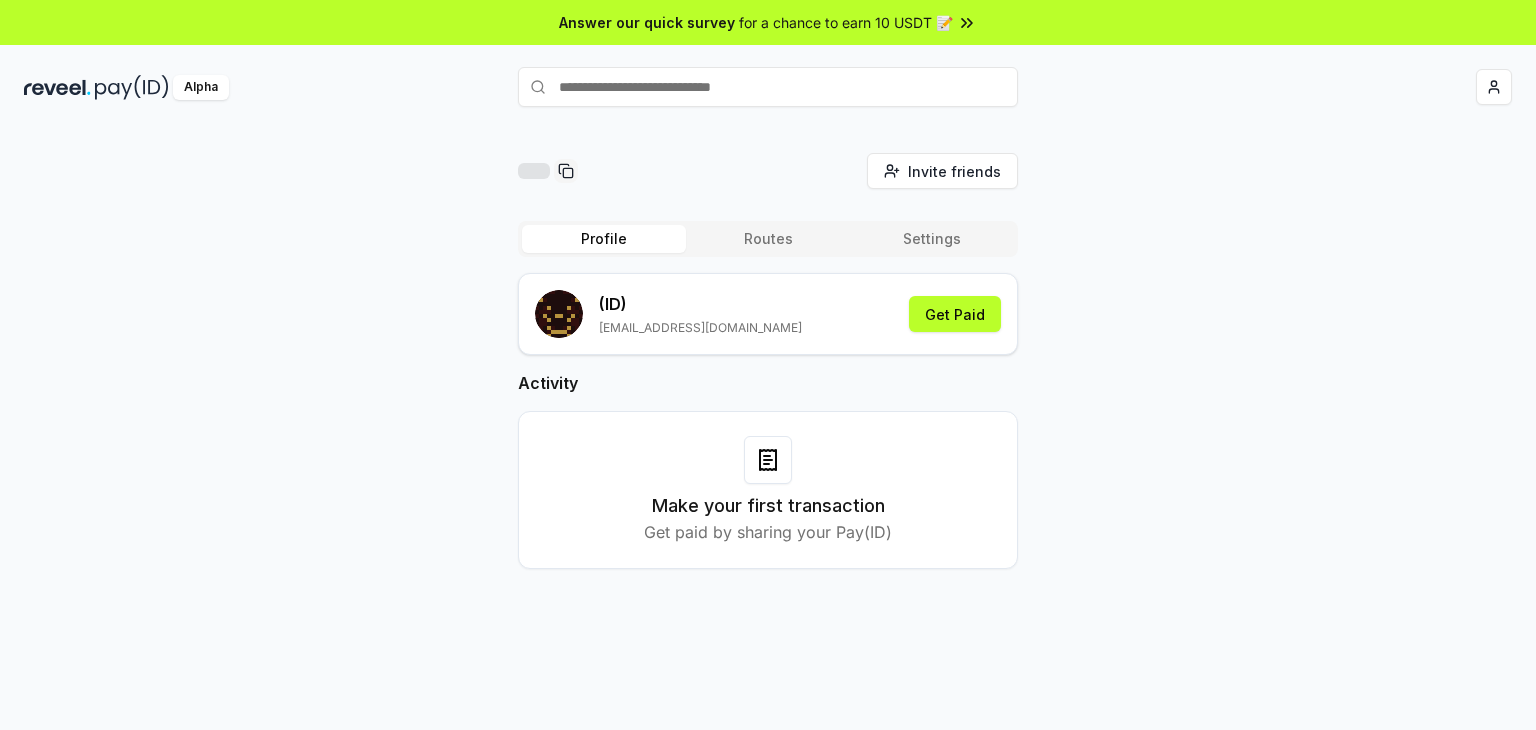 scroll, scrollTop: 0, scrollLeft: 0, axis: both 